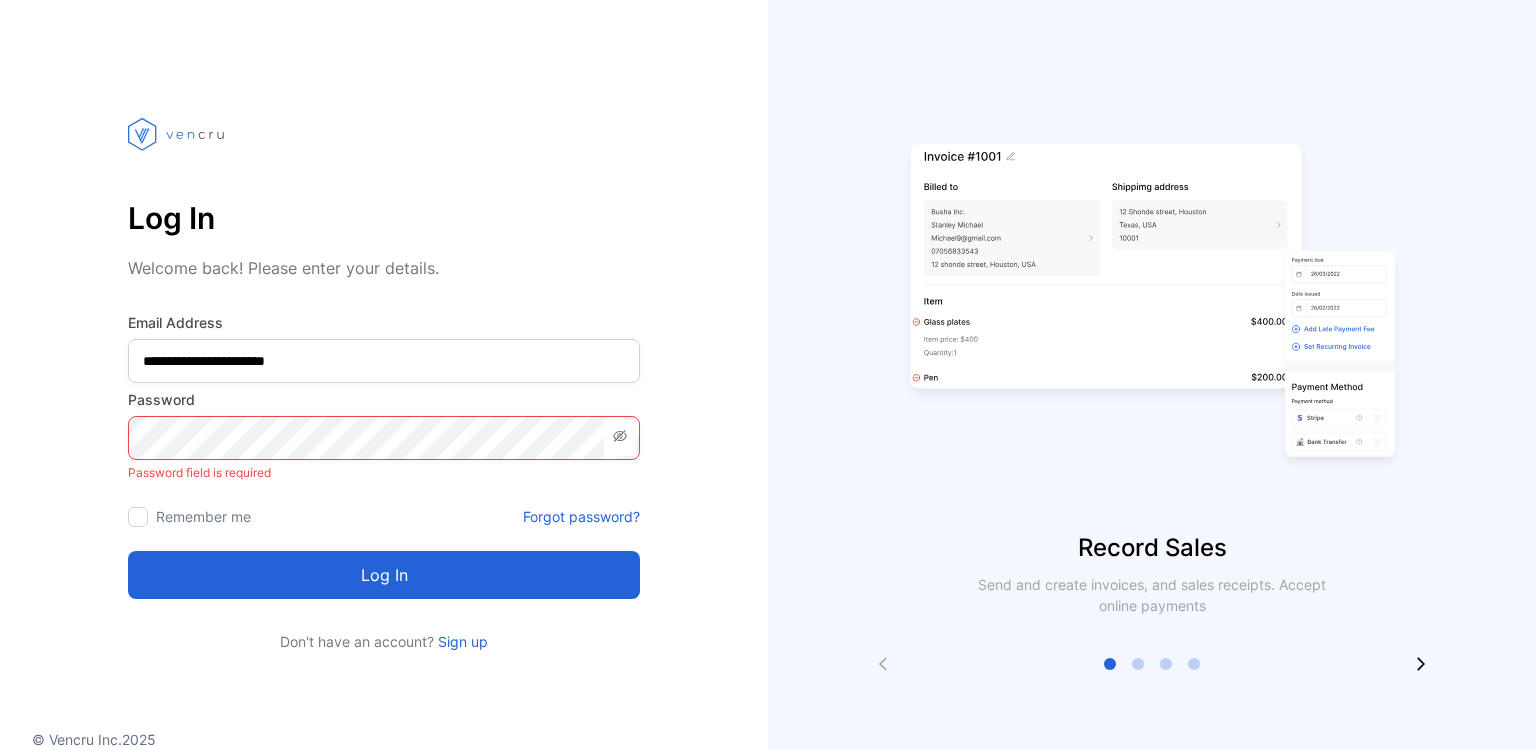 scroll, scrollTop: 0, scrollLeft: 0, axis: both 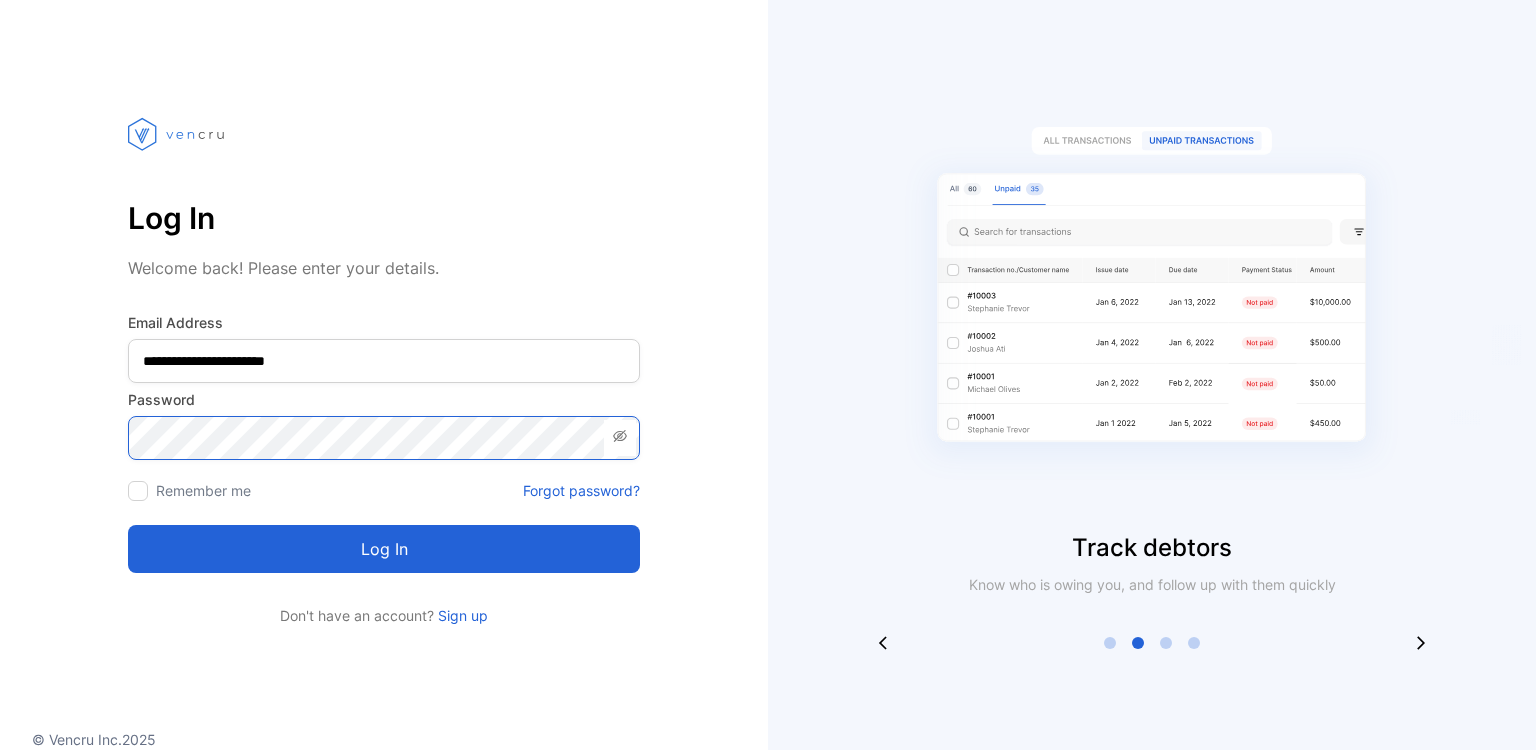 click on "Log in" at bounding box center [384, 549] 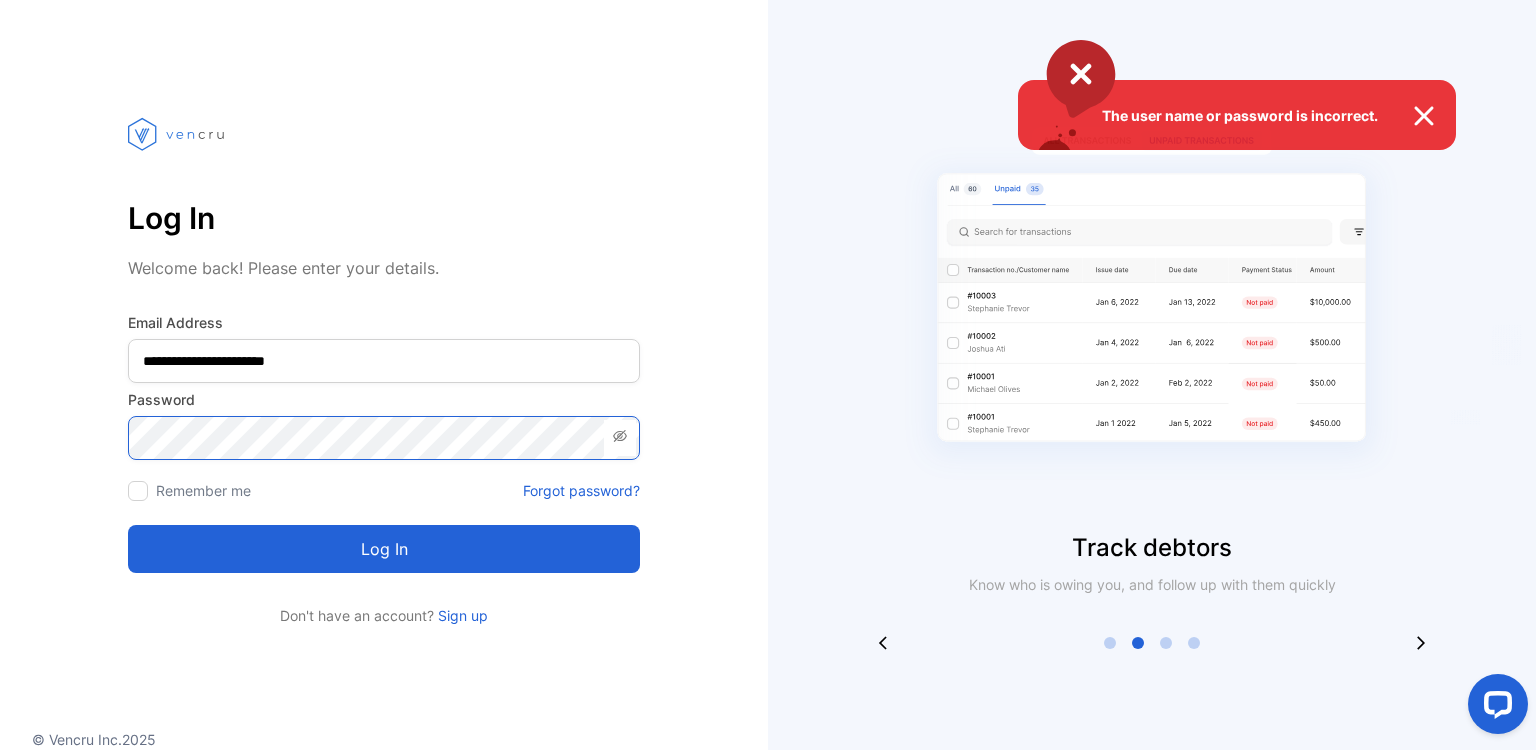 scroll, scrollTop: 0, scrollLeft: 0, axis: both 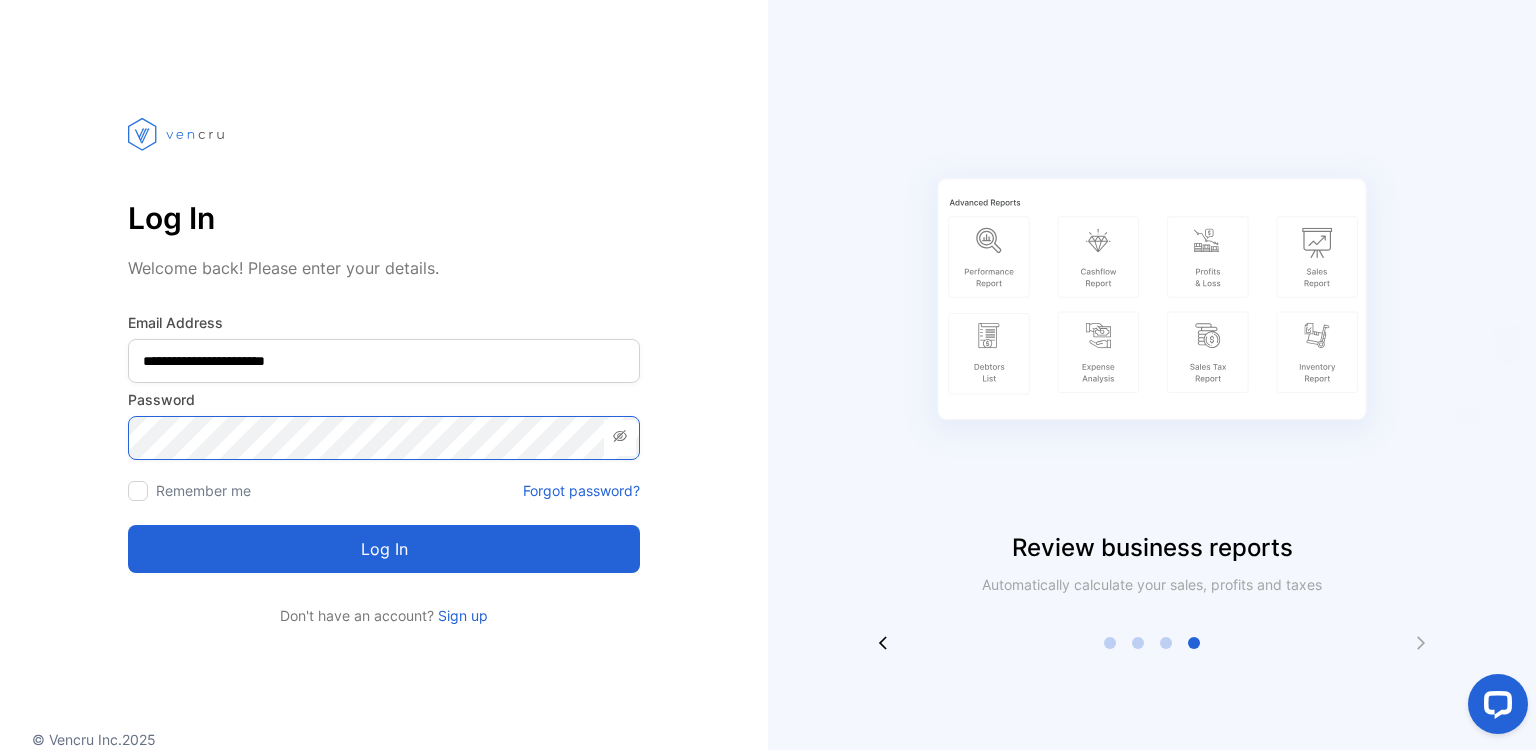 click on "Log in" at bounding box center (384, 549) 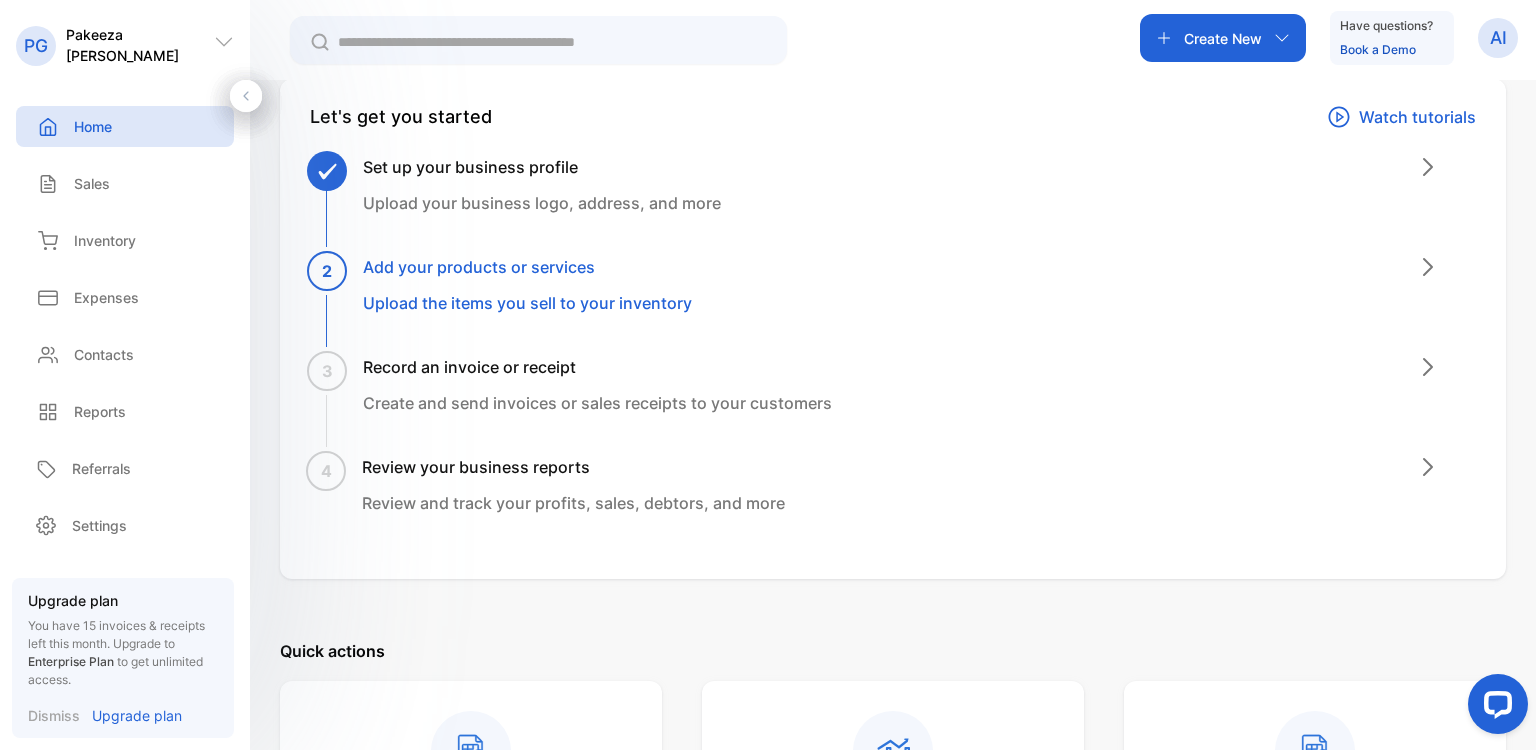 scroll, scrollTop: 0, scrollLeft: 0, axis: both 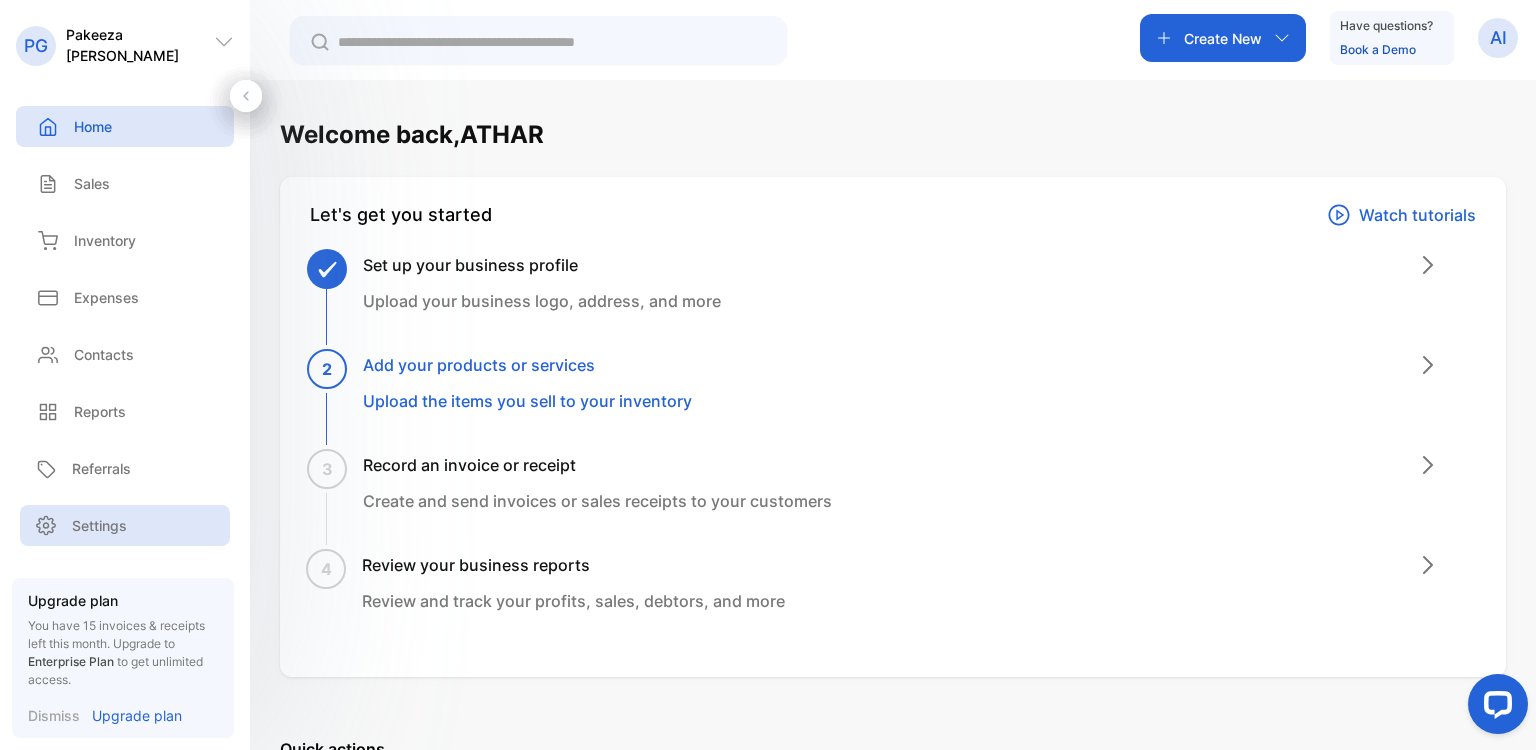 click on "Settings" at bounding box center (125, 525) 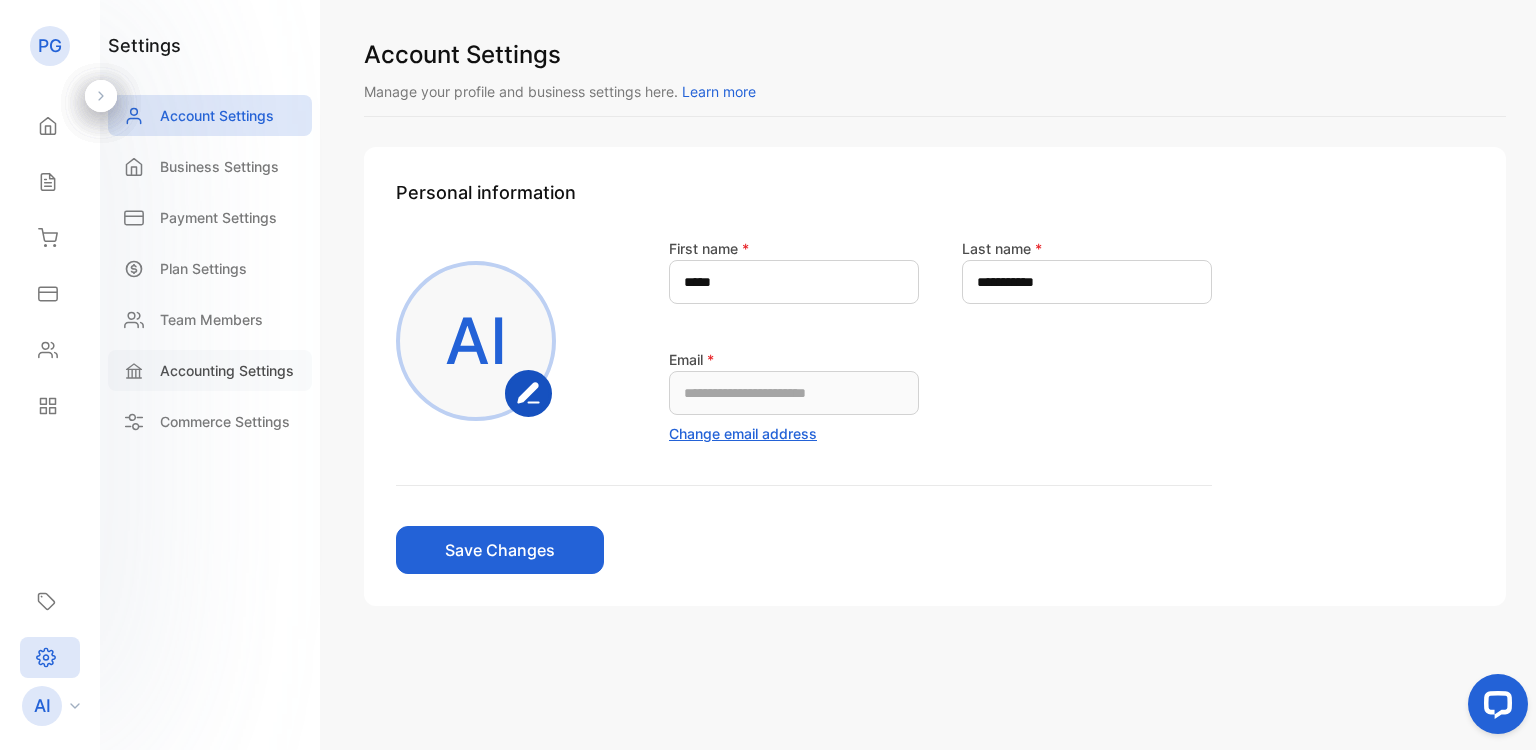 click on "Accounting Settings" at bounding box center (227, 370) 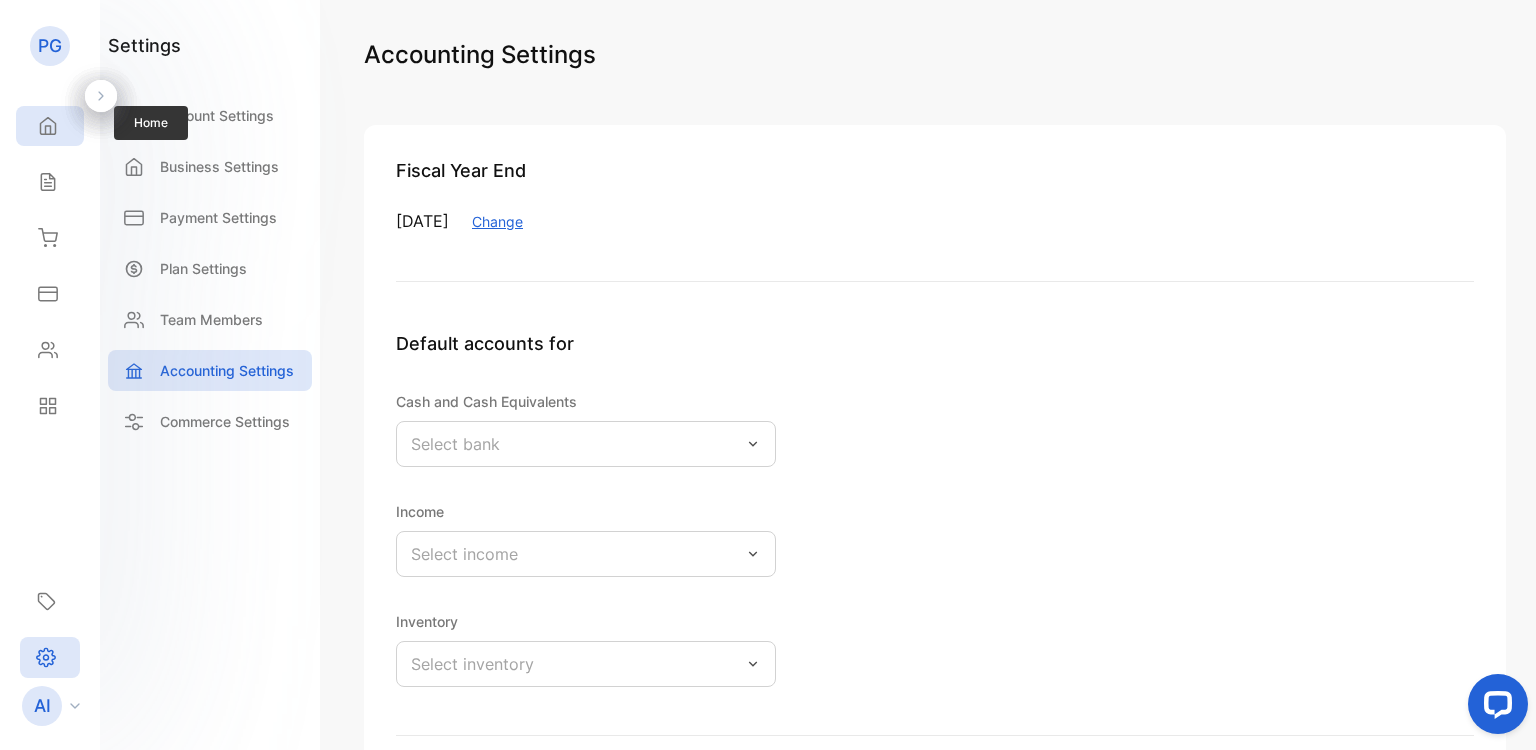 click on "Home" at bounding box center [50, 126] 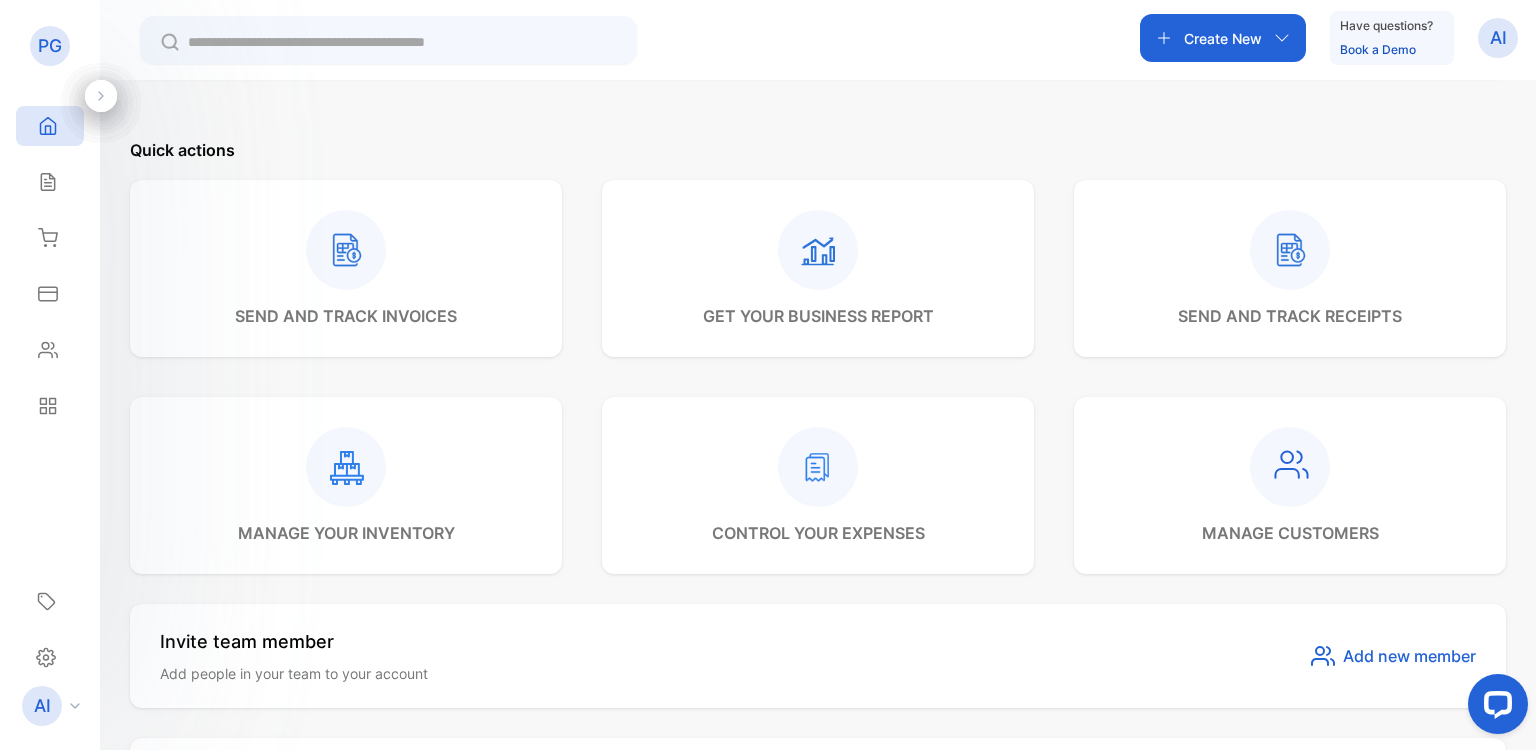 scroll, scrollTop: 600, scrollLeft: 0, axis: vertical 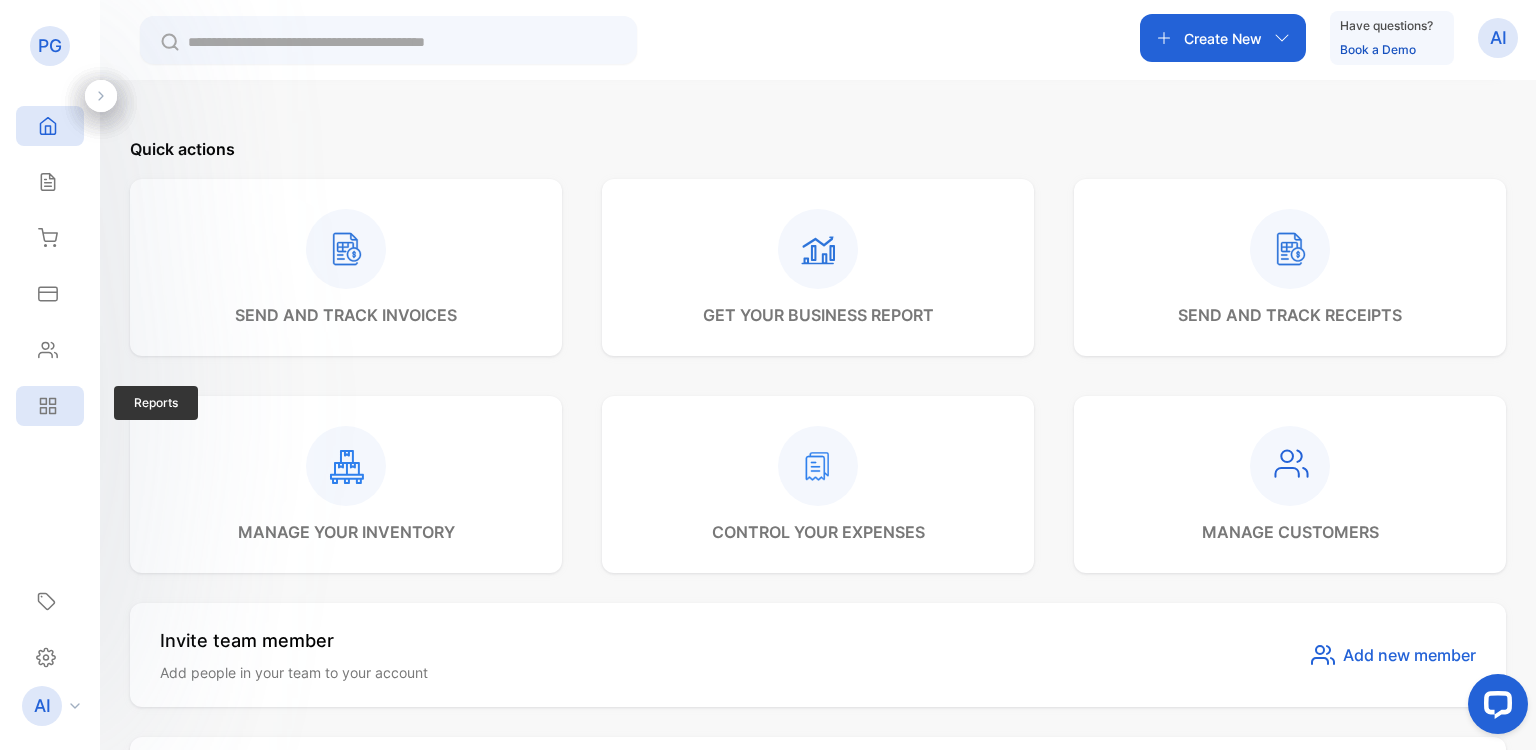 click 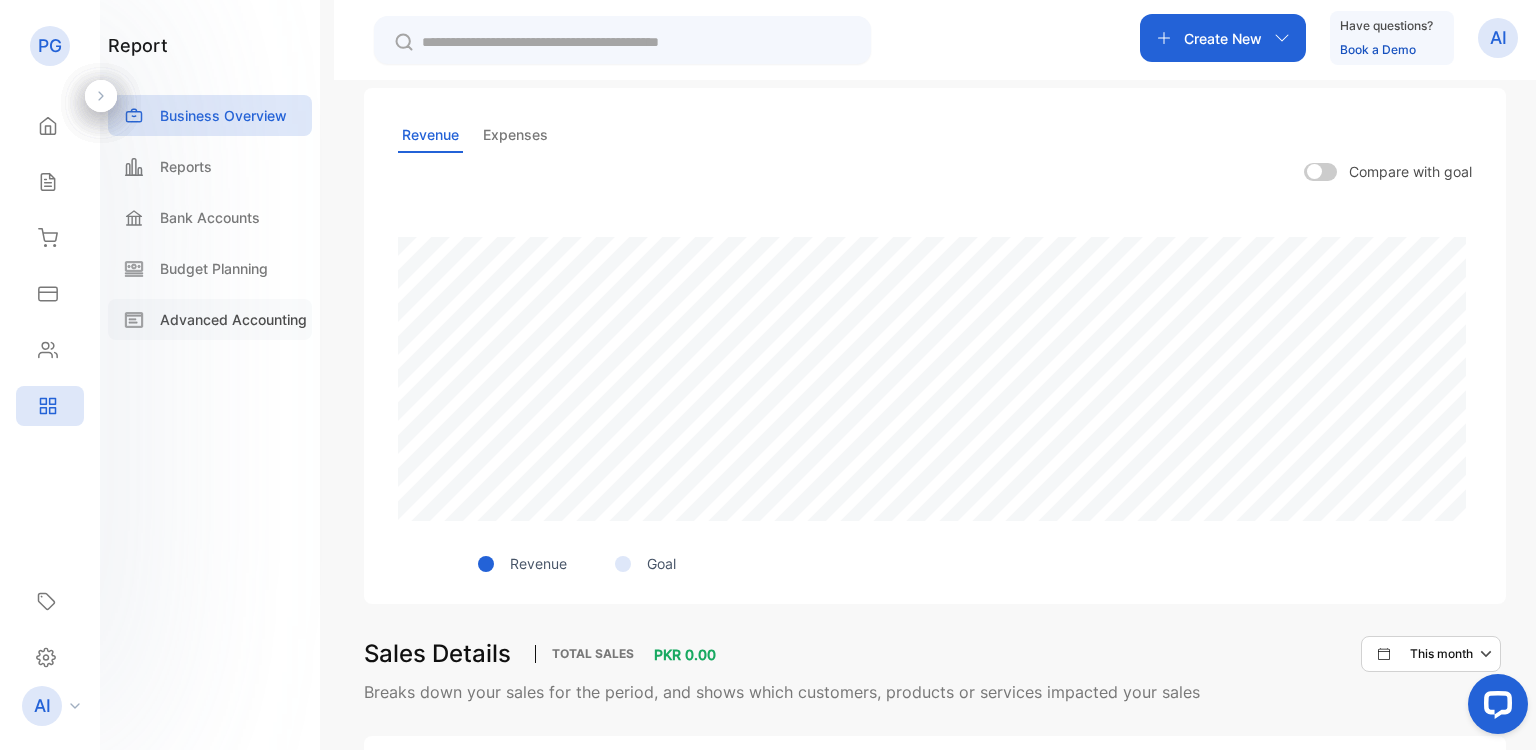 click on "Advanced Accounting" at bounding box center (233, 319) 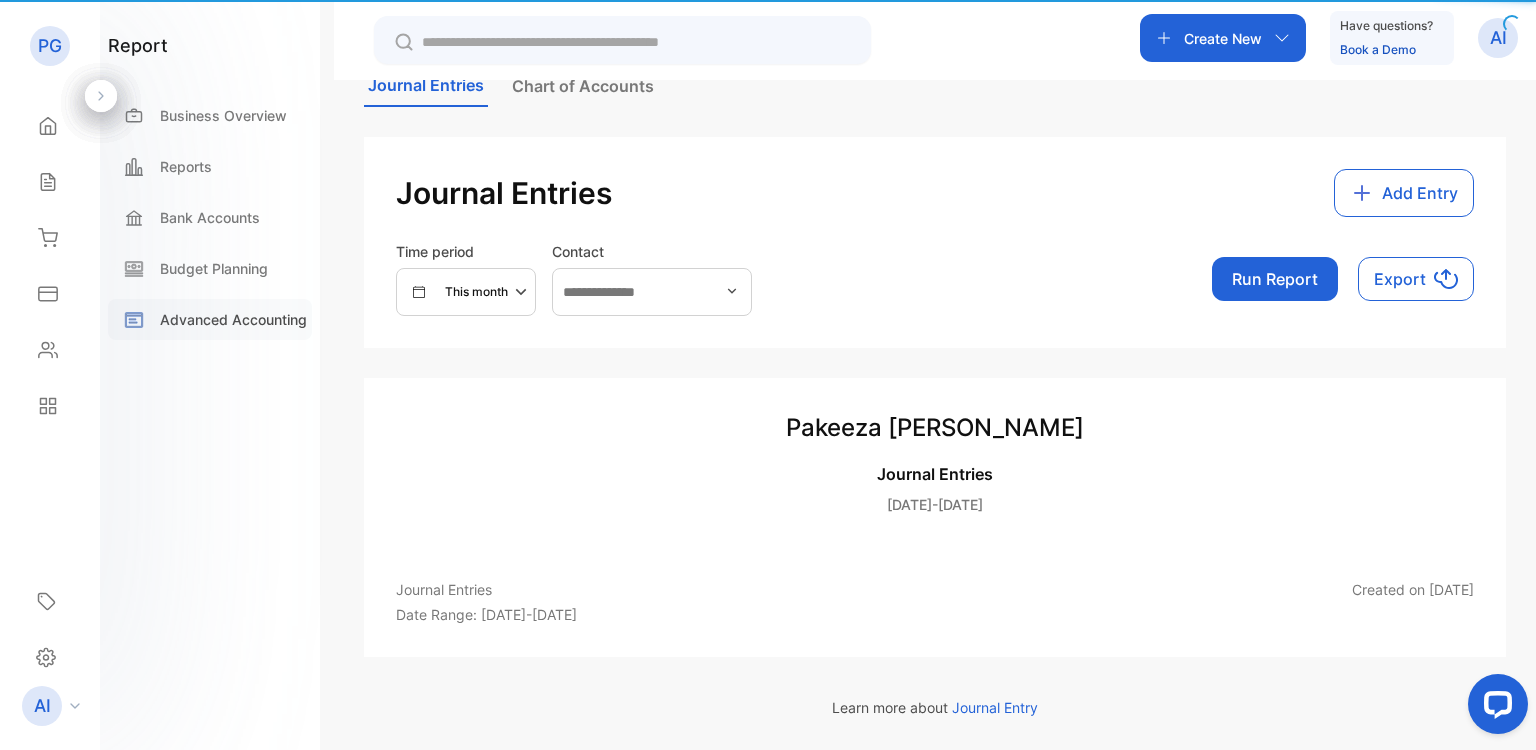scroll, scrollTop: 127, scrollLeft: 0, axis: vertical 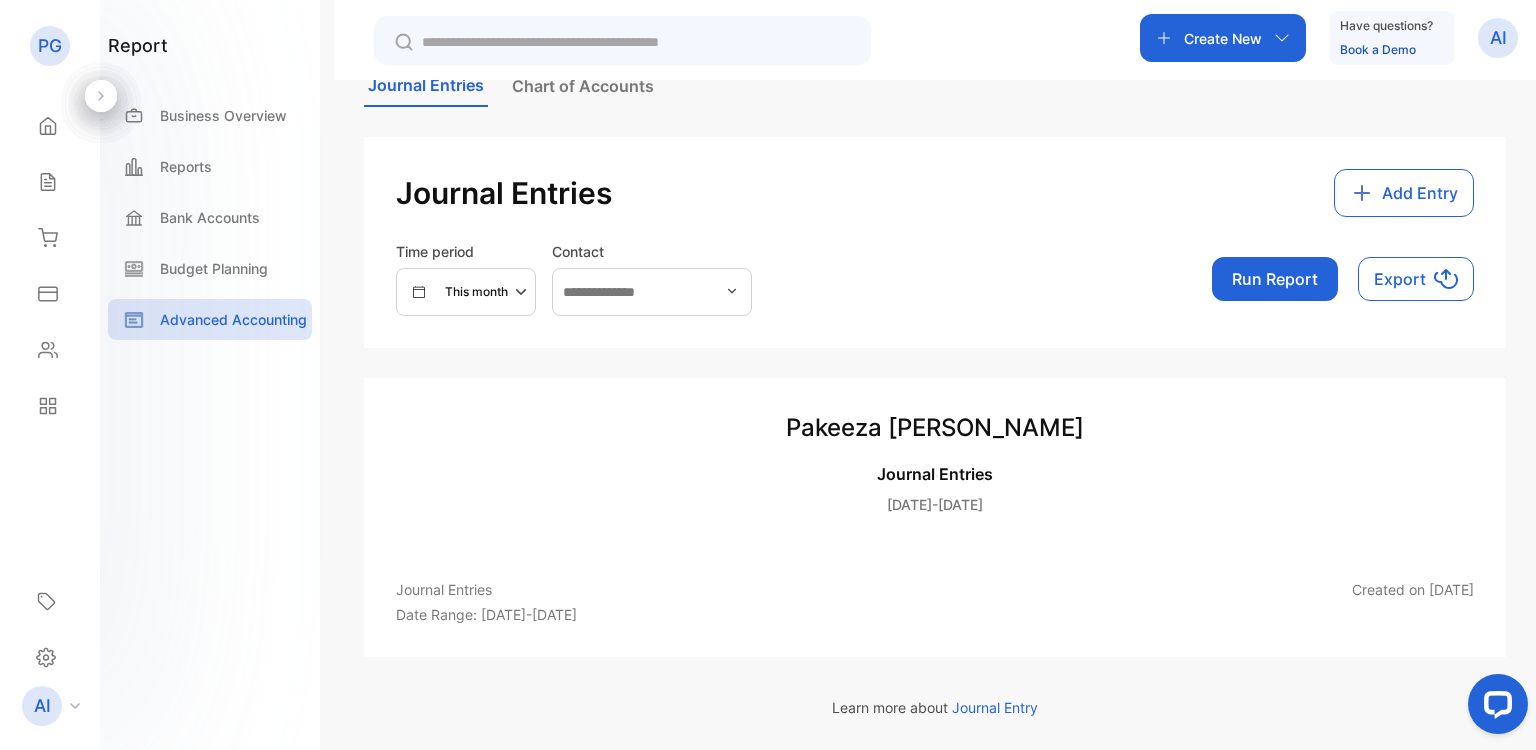 click on "Chart of Accounts" at bounding box center (583, 86) 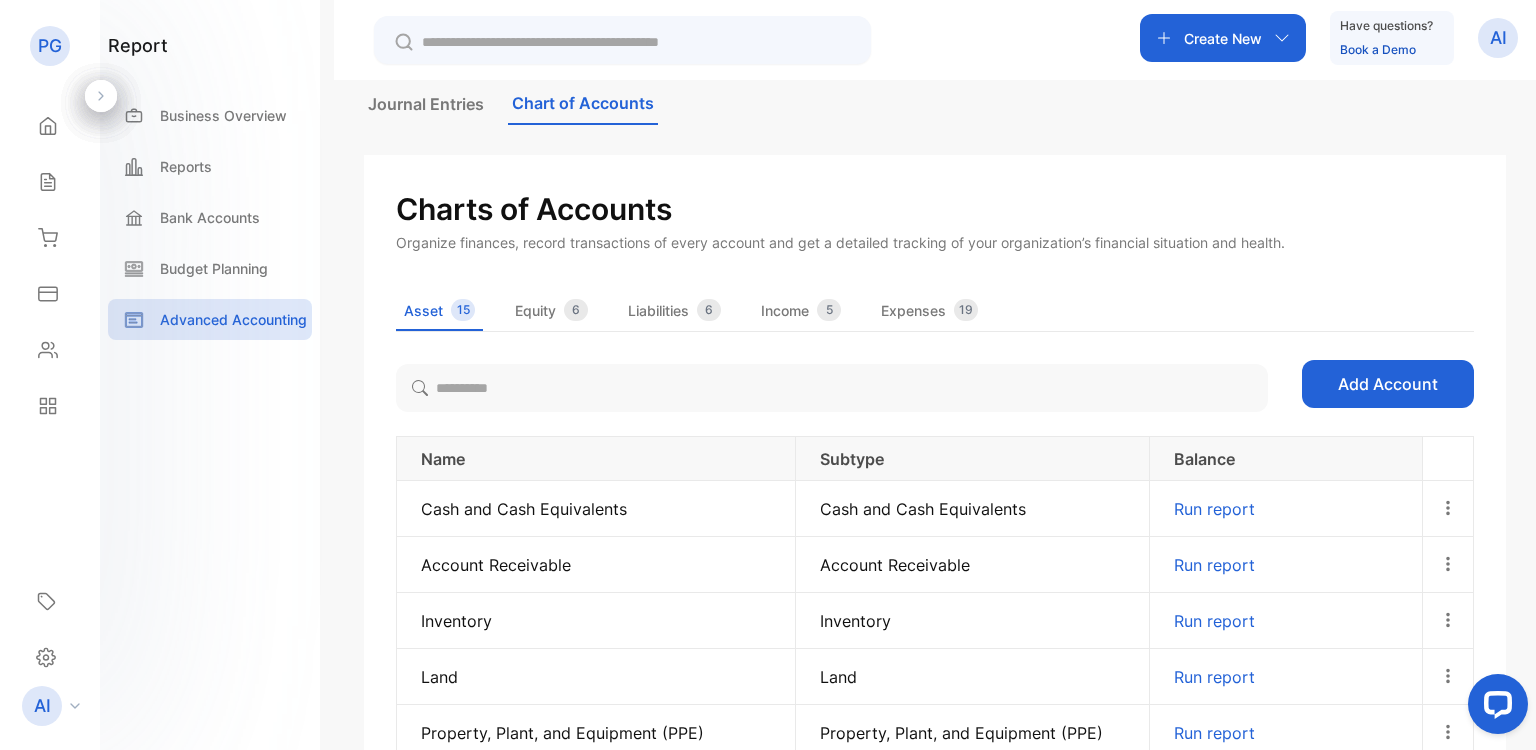 scroll, scrollTop: 0, scrollLeft: 0, axis: both 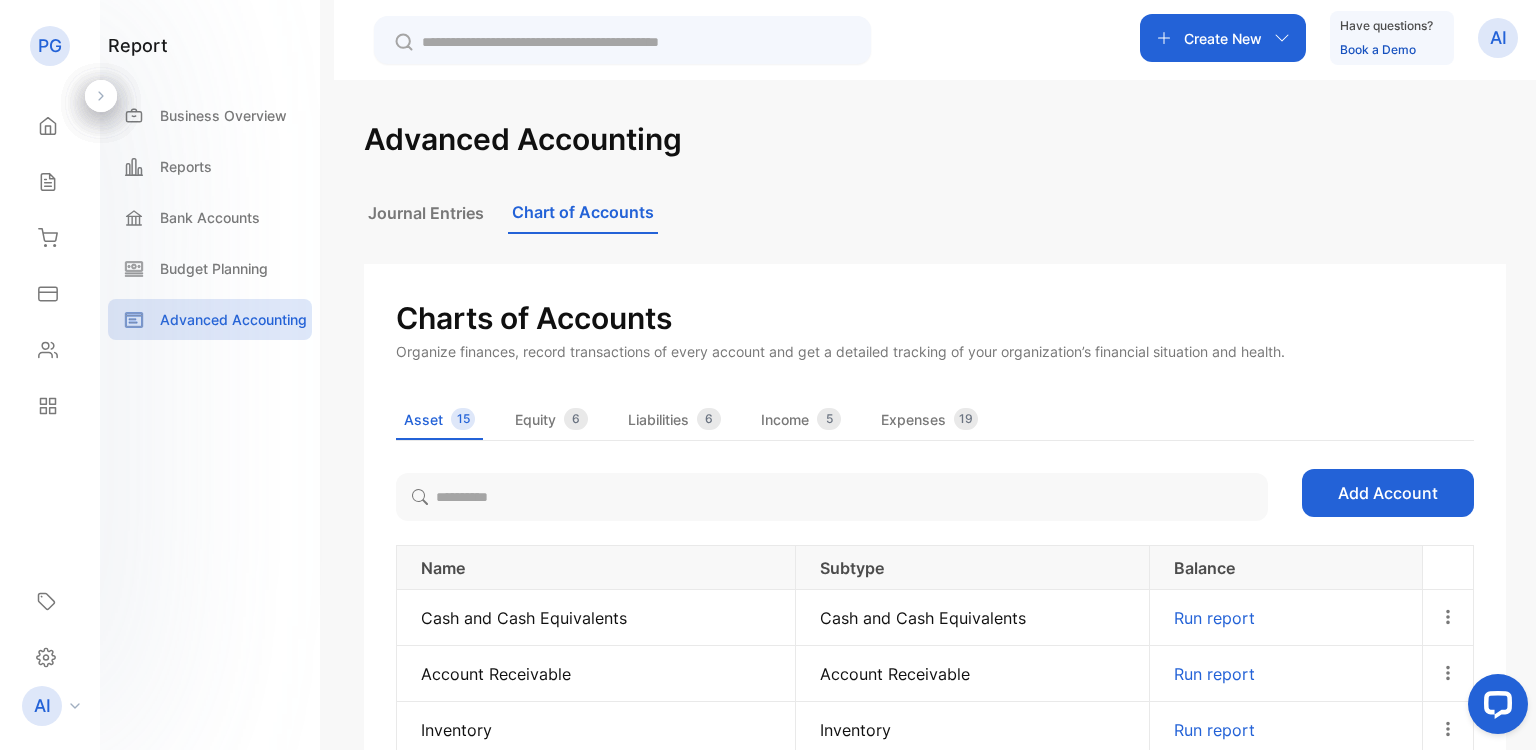 click on "report Business Overview Reports Bank Accounts Budget Planning Advanced Accounting" at bounding box center [210, 375] 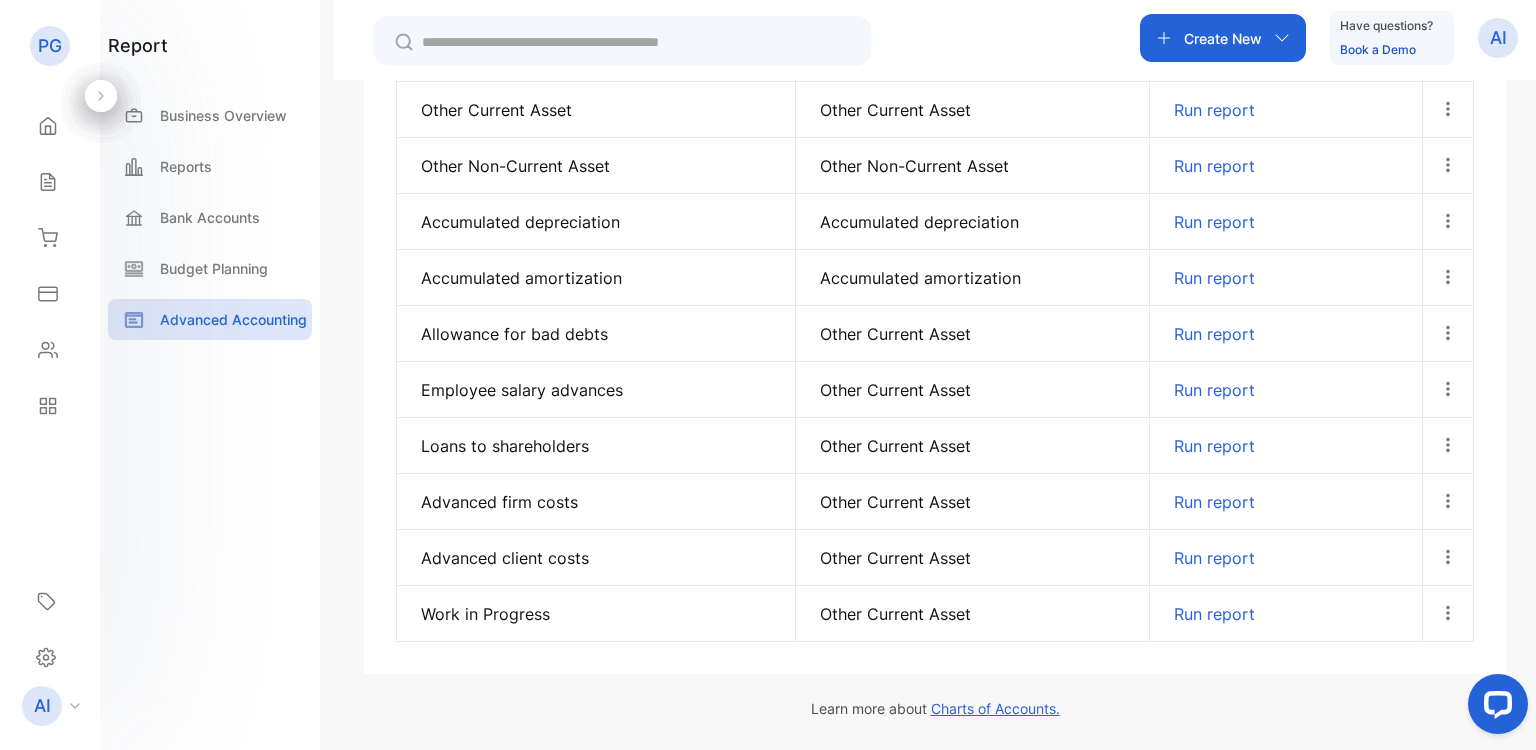 scroll, scrollTop: 488, scrollLeft: 0, axis: vertical 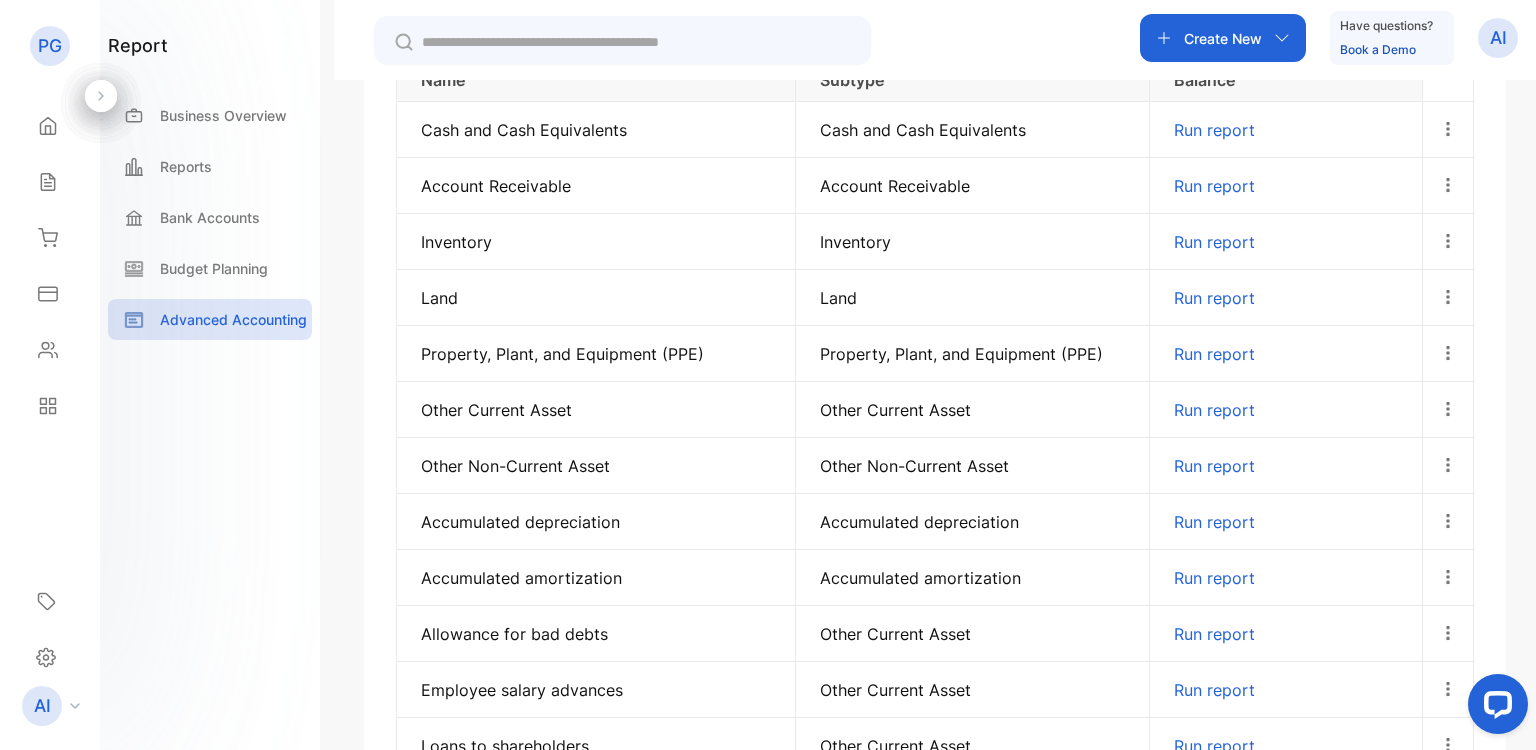 click on "Cash and Cash Equivalents" at bounding box center (596, 130) 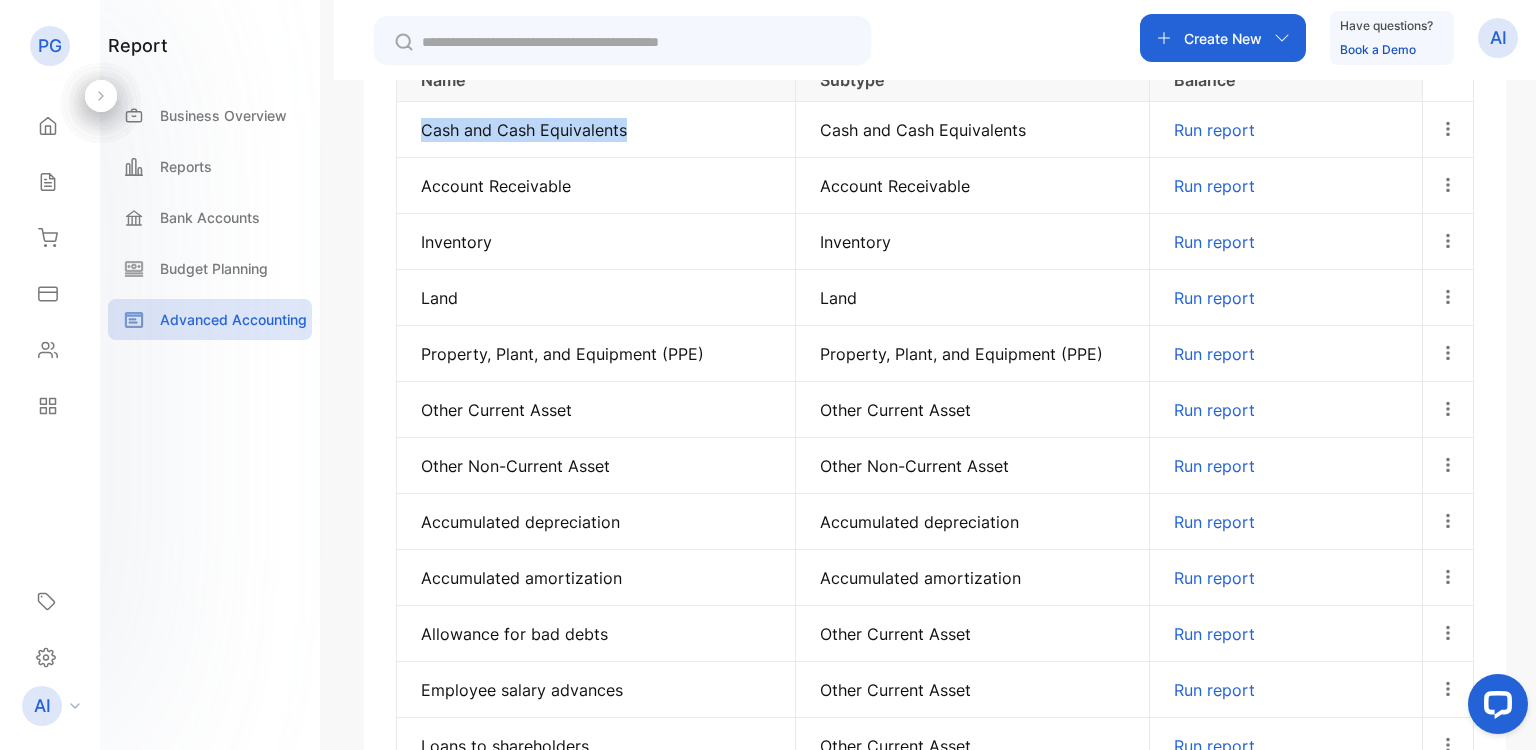 drag, startPoint x: 444, startPoint y: 126, endPoint x: 620, endPoint y: 124, distance: 176.01137 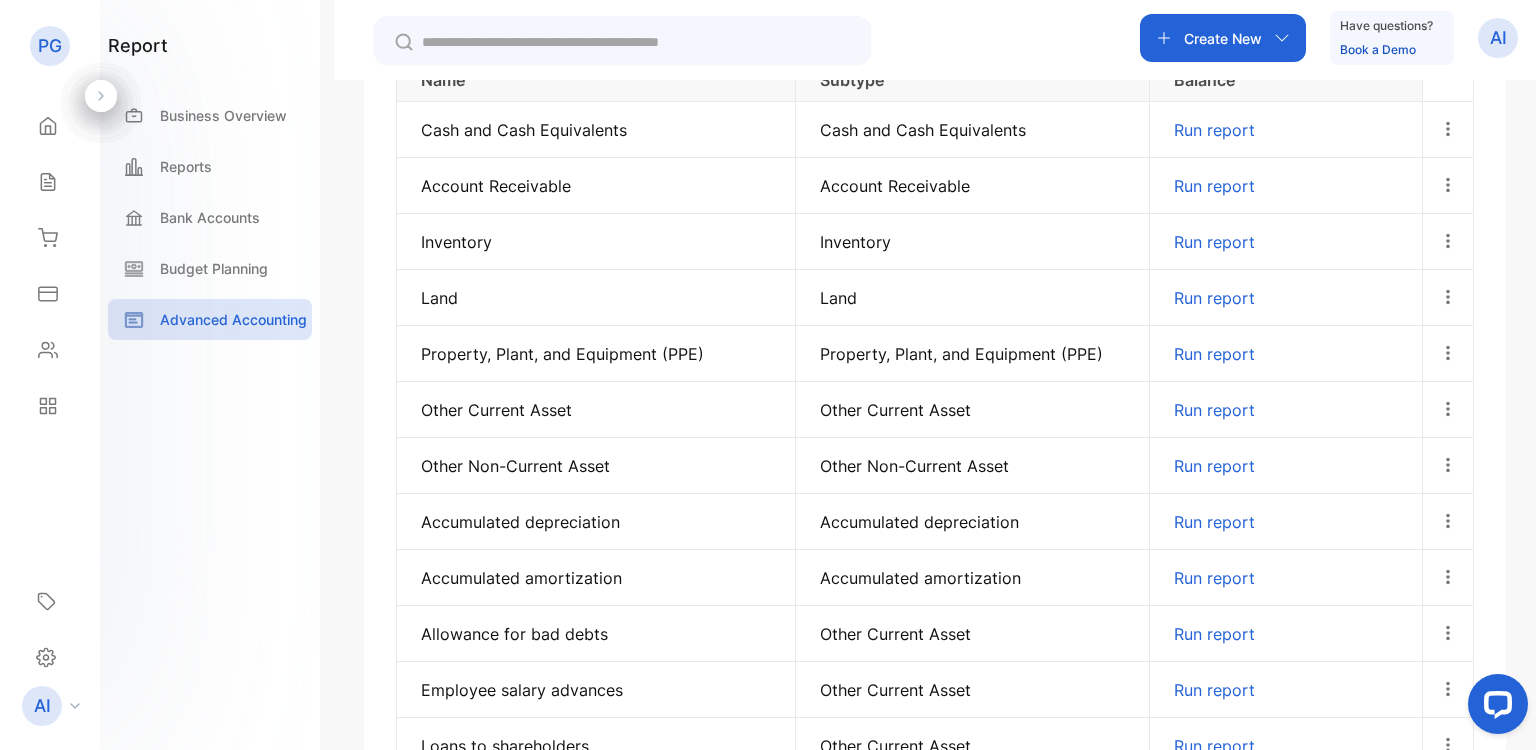 drag, startPoint x: 620, startPoint y: 124, endPoint x: 472, endPoint y: 181, distance: 158.59697 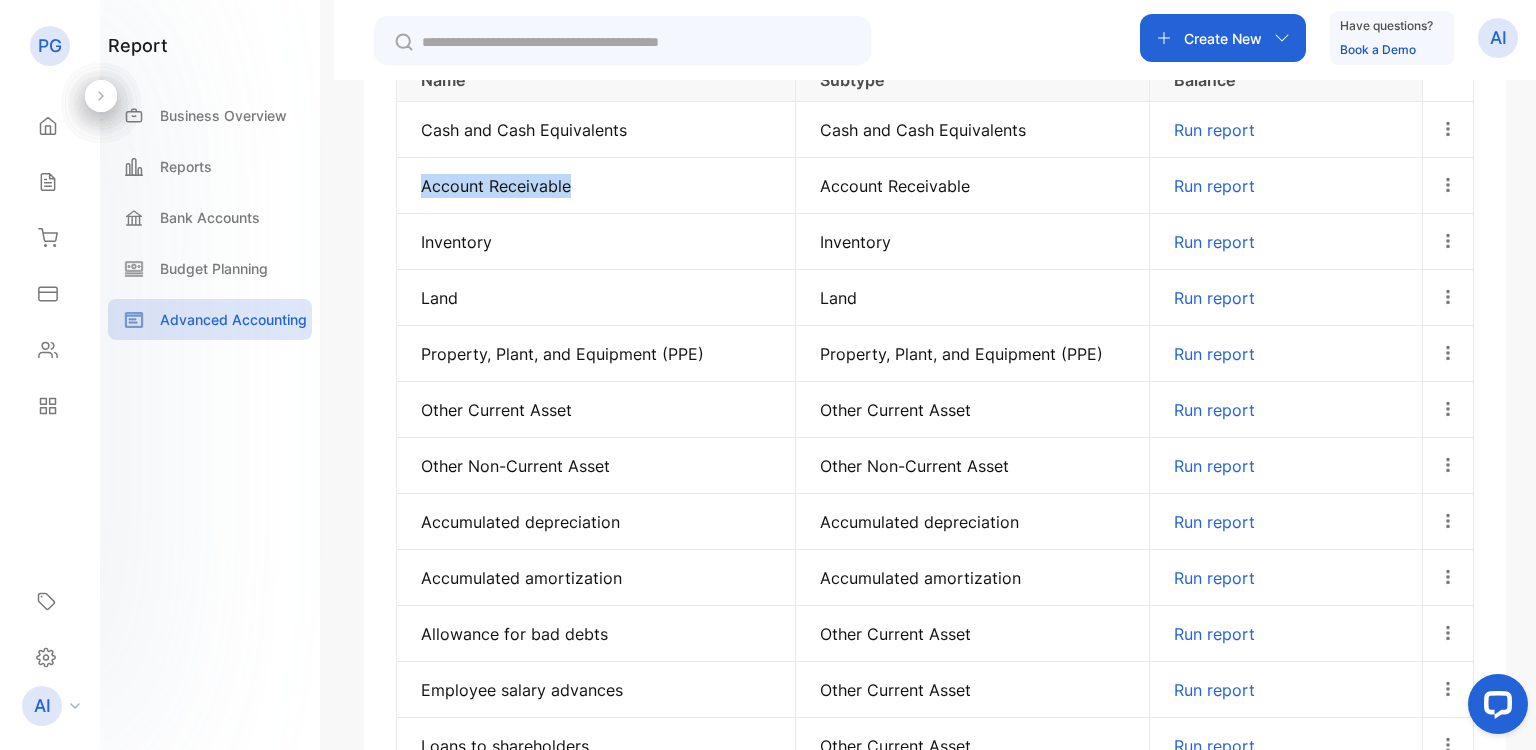 drag, startPoint x: 472, startPoint y: 181, endPoint x: 581, endPoint y: 181, distance: 109 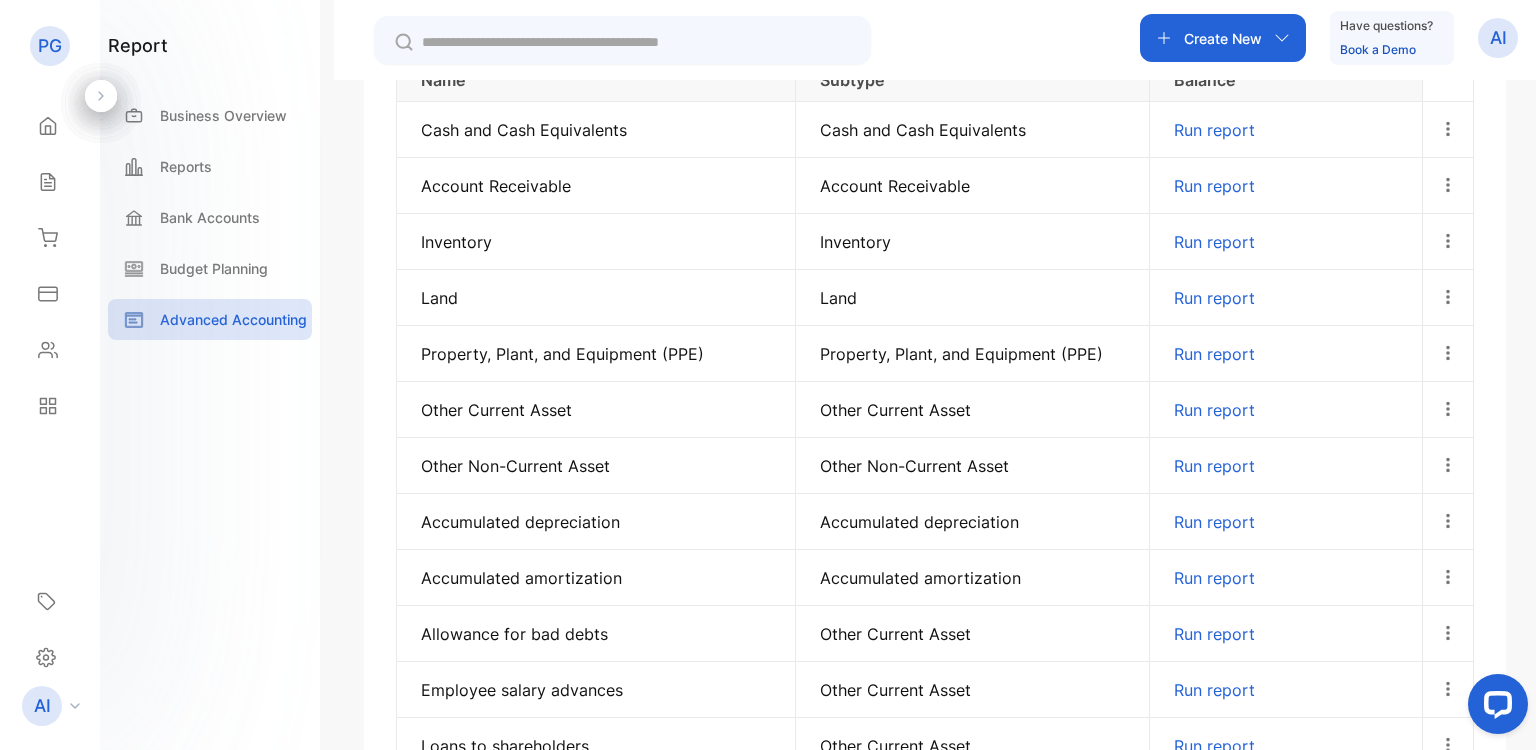click on "Inventory" at bounding box center (596, 242) 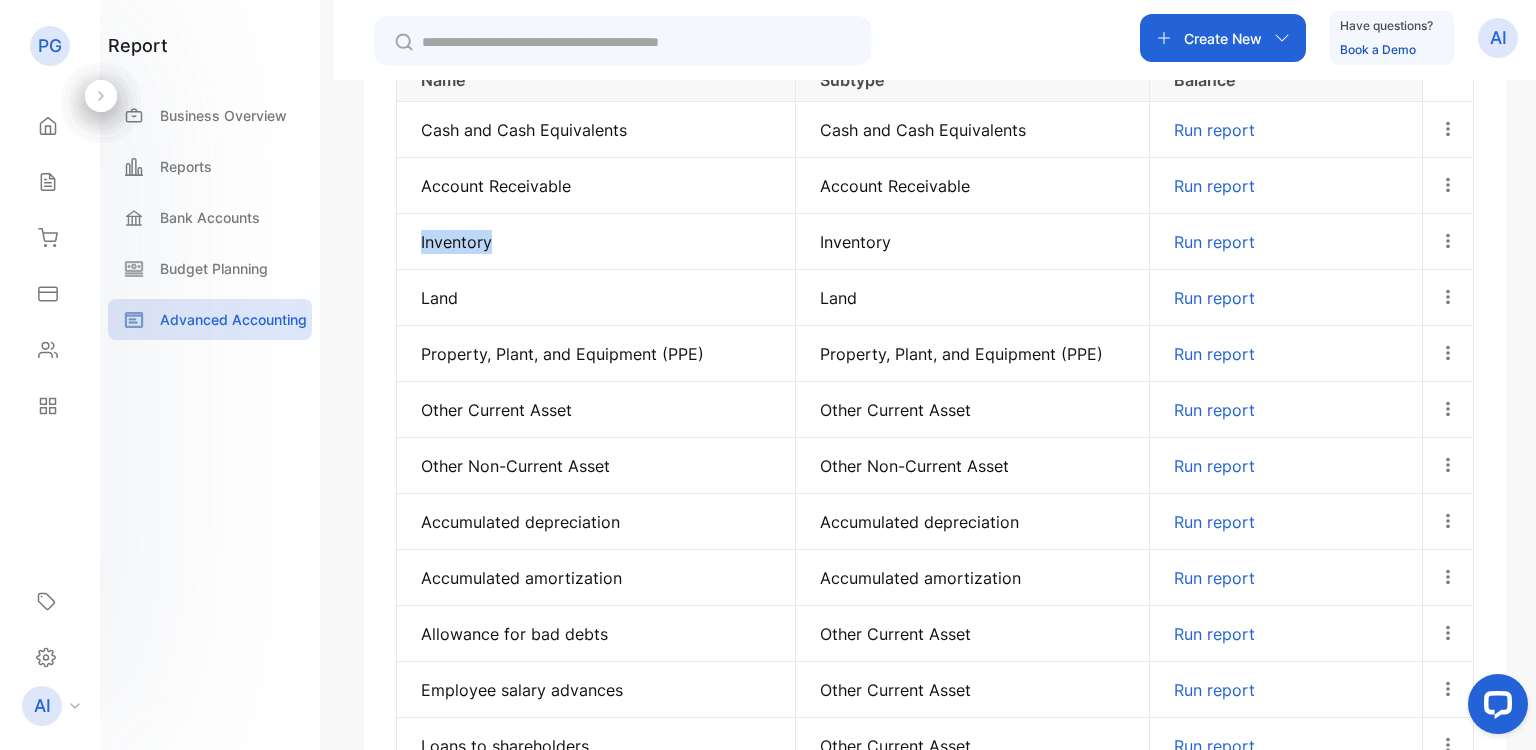 click on "Inventory" at bounding box center (596, 242) 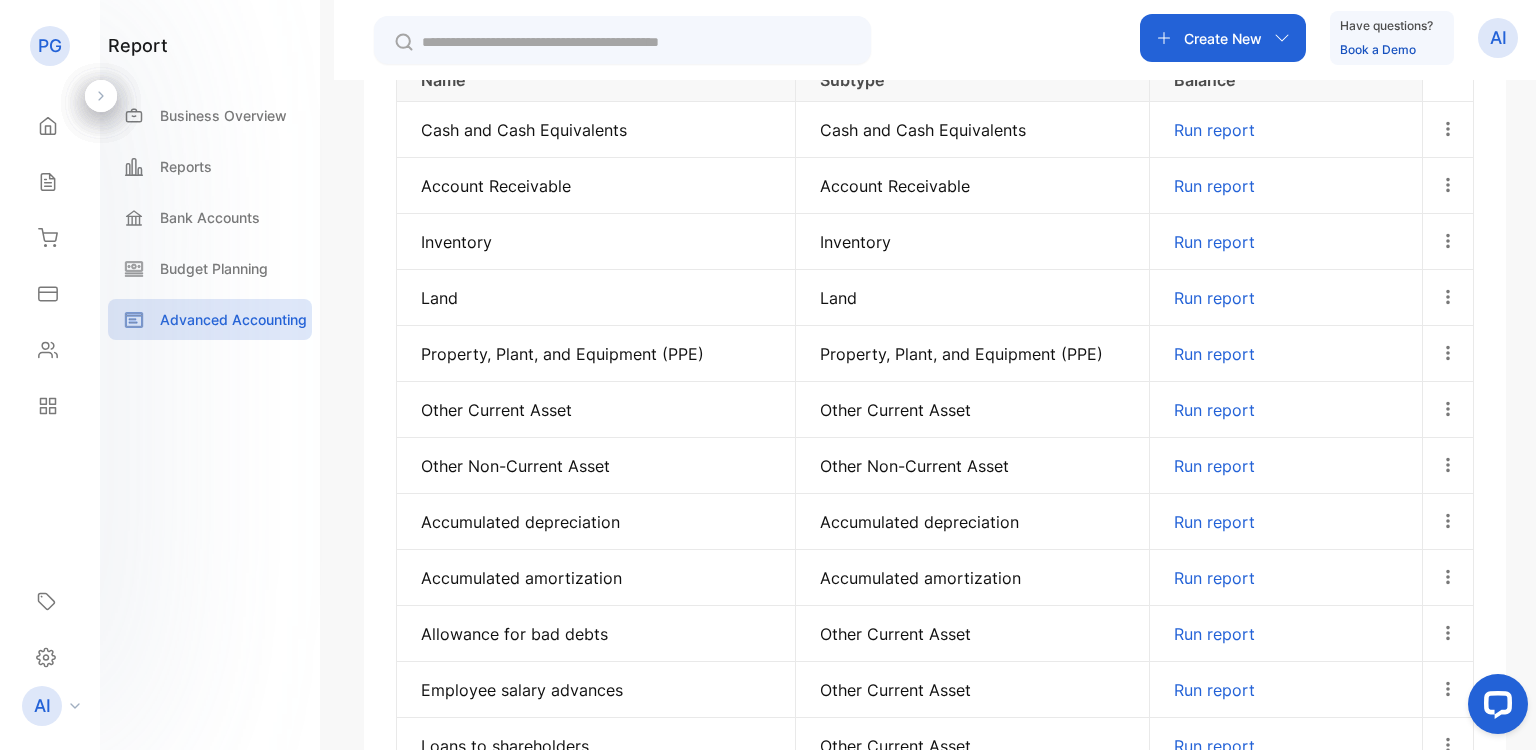drag, startPoint x: 456, startPoint y: 238, endPoint x: 437, endPoint y: 302, distance: 66.760765 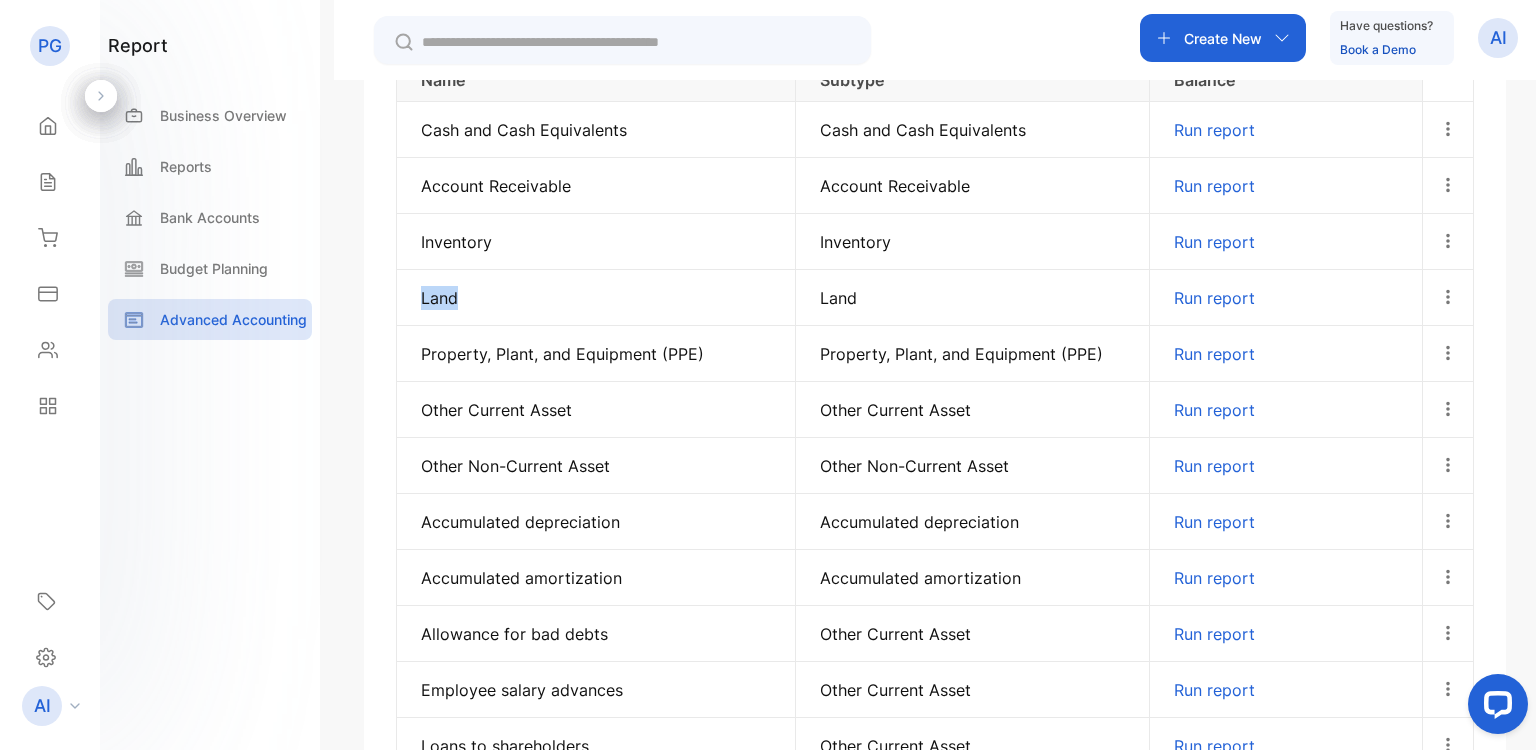 click on "Land" at bounding box center (596, 298) 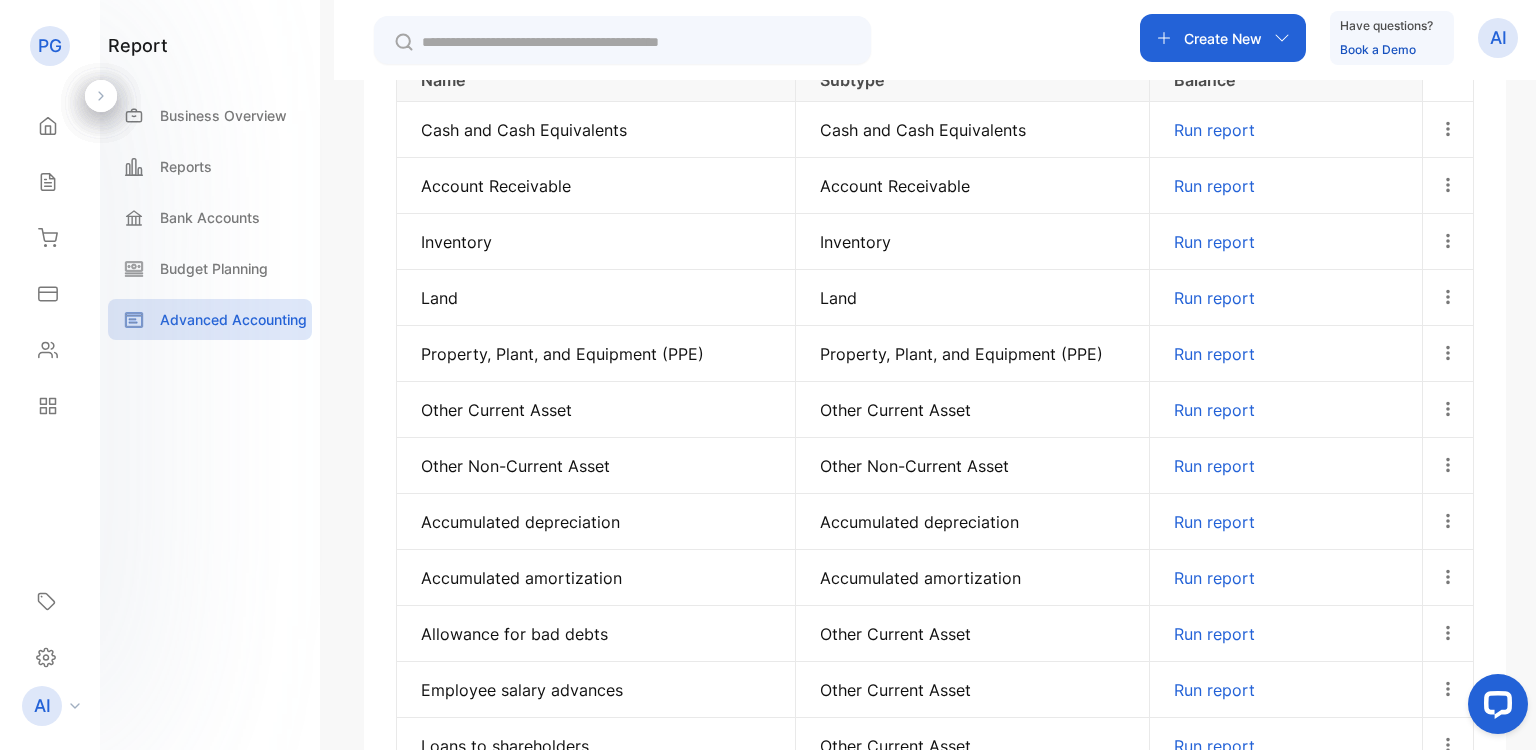 drag, startPoint x: 437, startPoint y: 301, endPoint x: 447, endPoint y: 346, distance: 46.09772 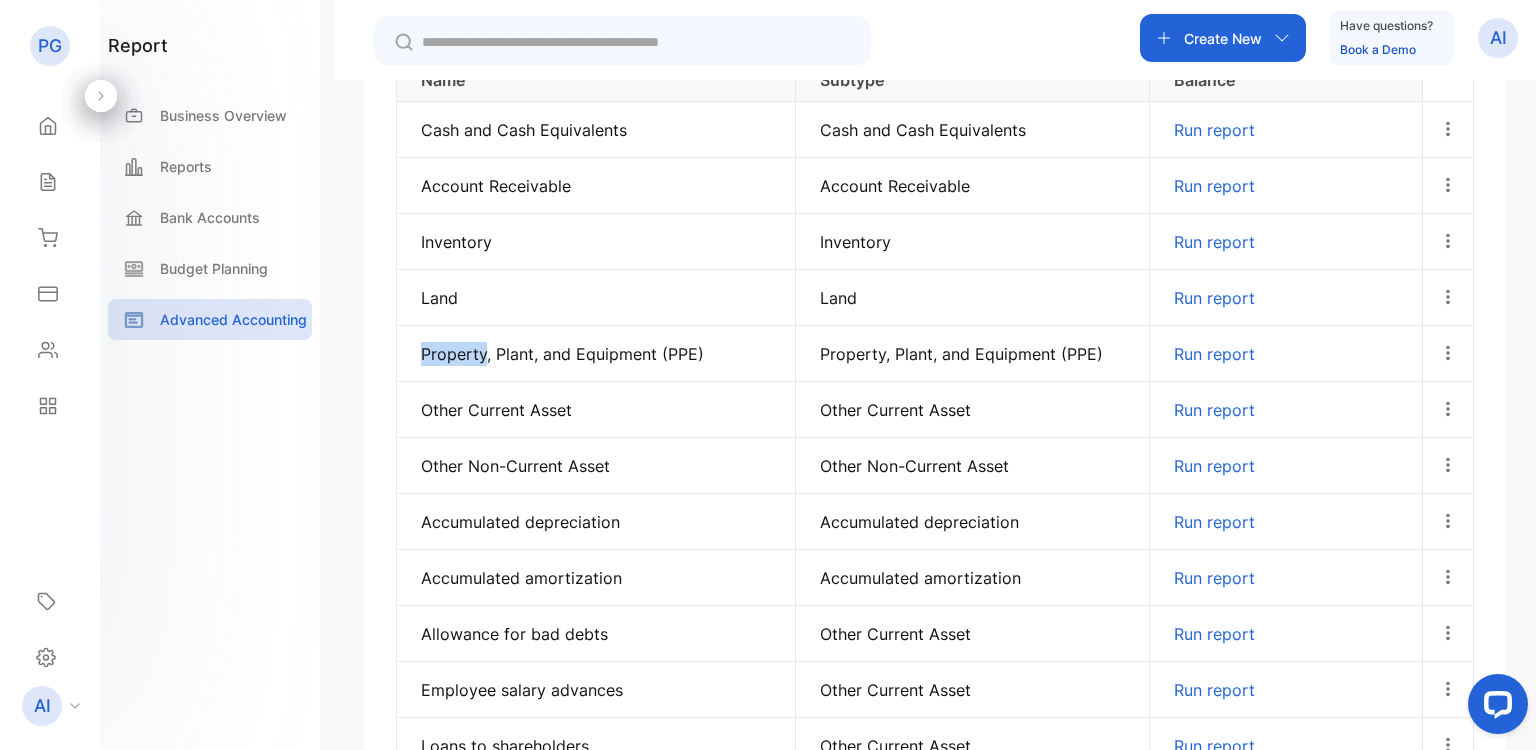 click on "Property, Plant, and Equipment (PPE)" at bounding box center [596, 354] 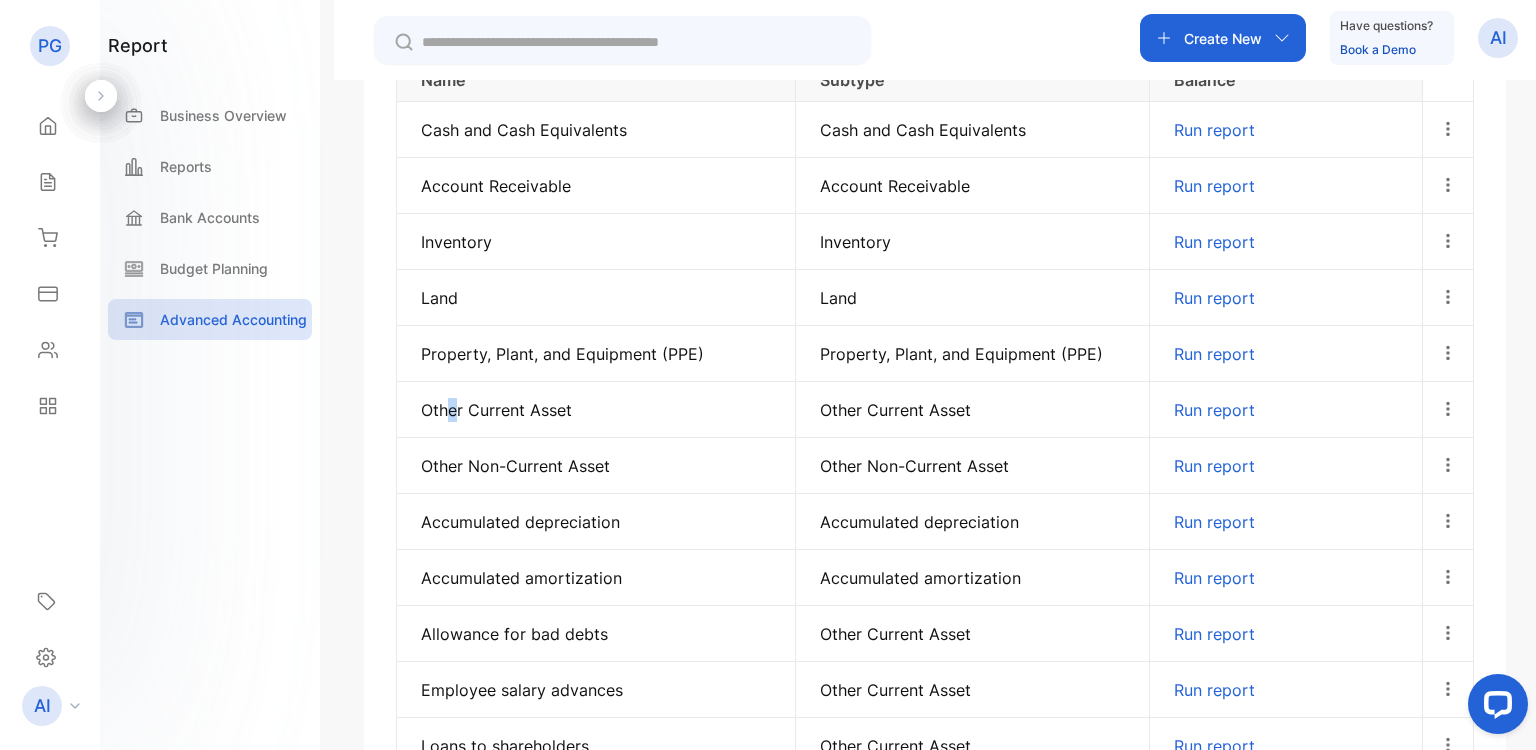 drag, startPoint x: 447, startPoint y: 346, endPoint x: 453, endPoint y: 403, distance: 57.31492 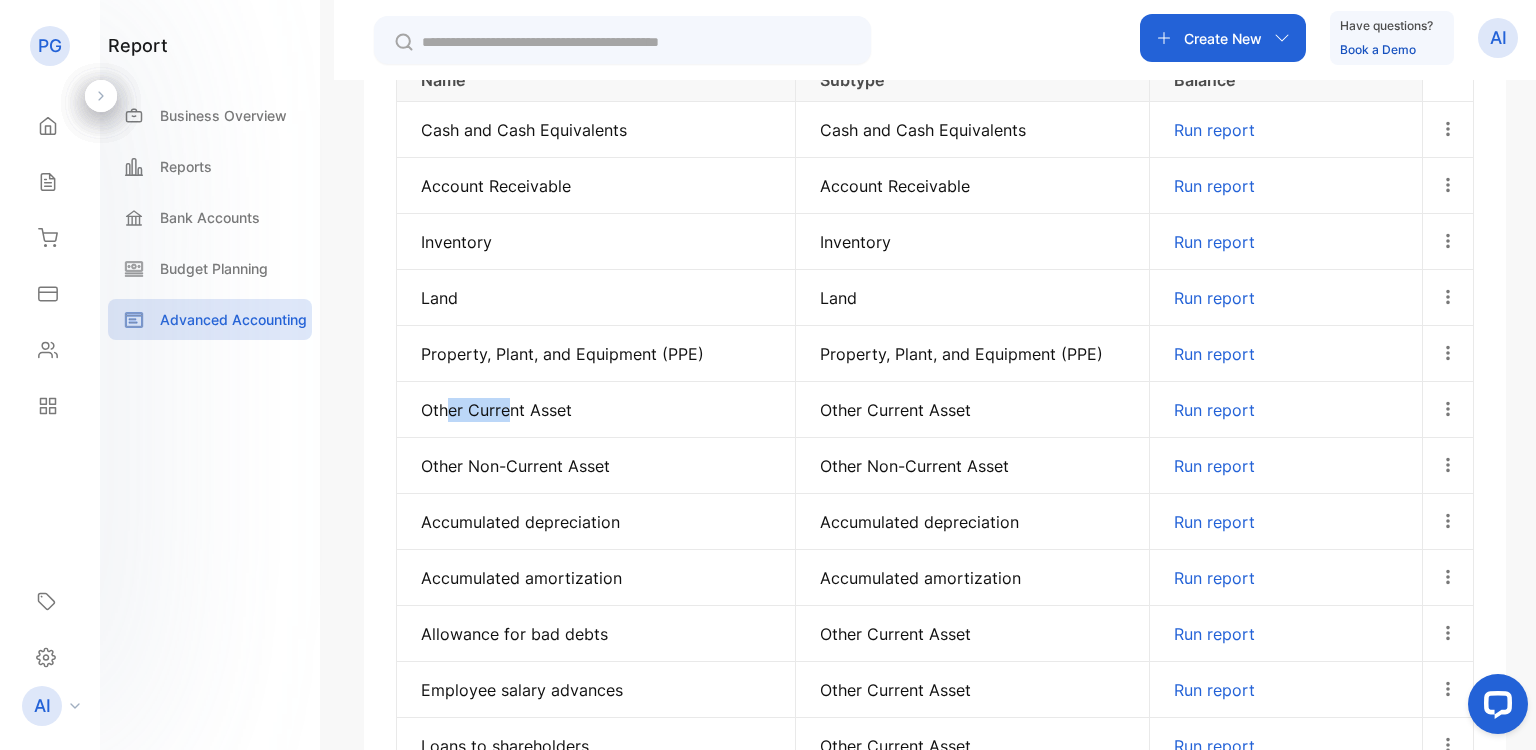 drag, startPoint x: 453, startPoint y: 403, endPoint x: 529, endPoint y: 398, distance: 76.1643 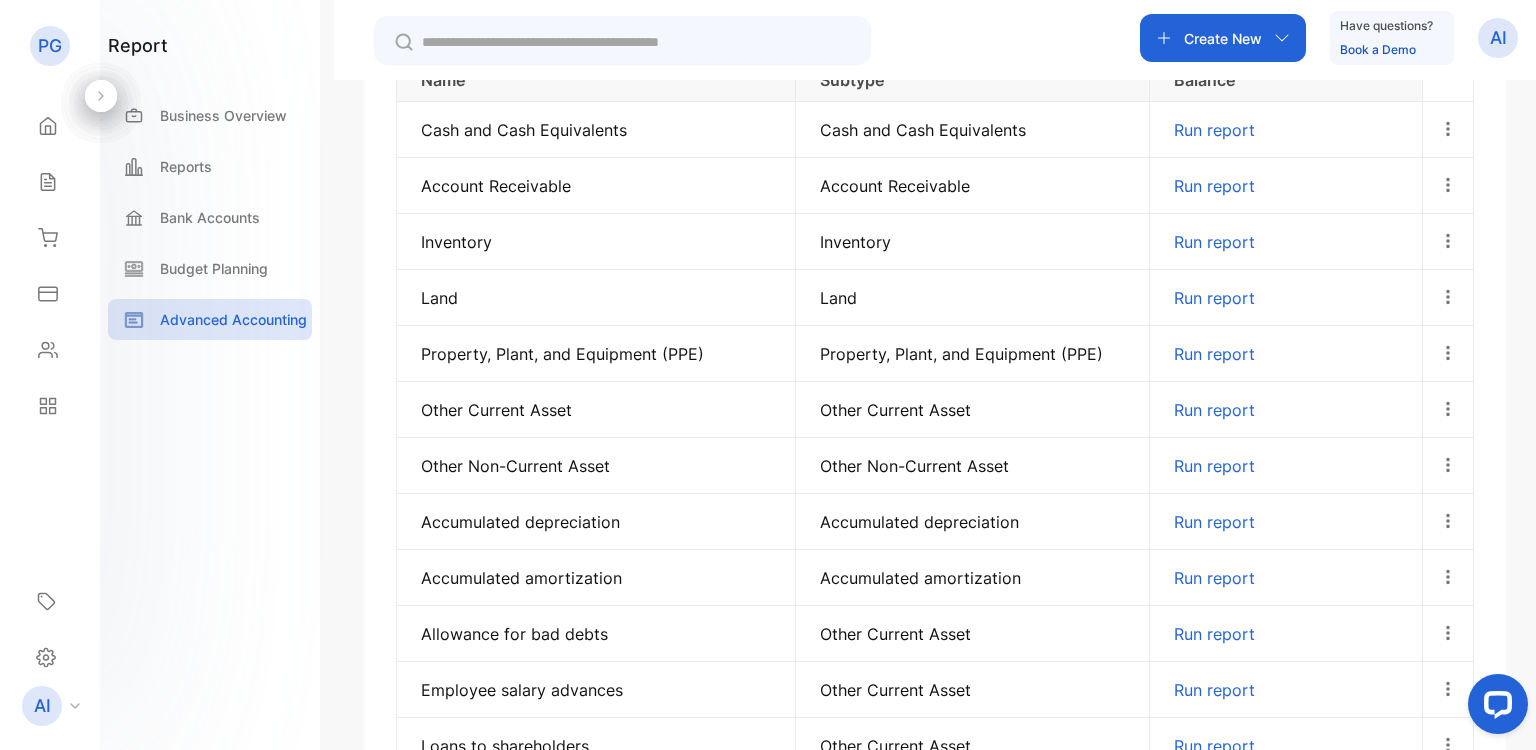 drag, startPoint x: 529, startPoint y: 398, endPoint x: 448, endPoint y: 456, distance: 99.62429 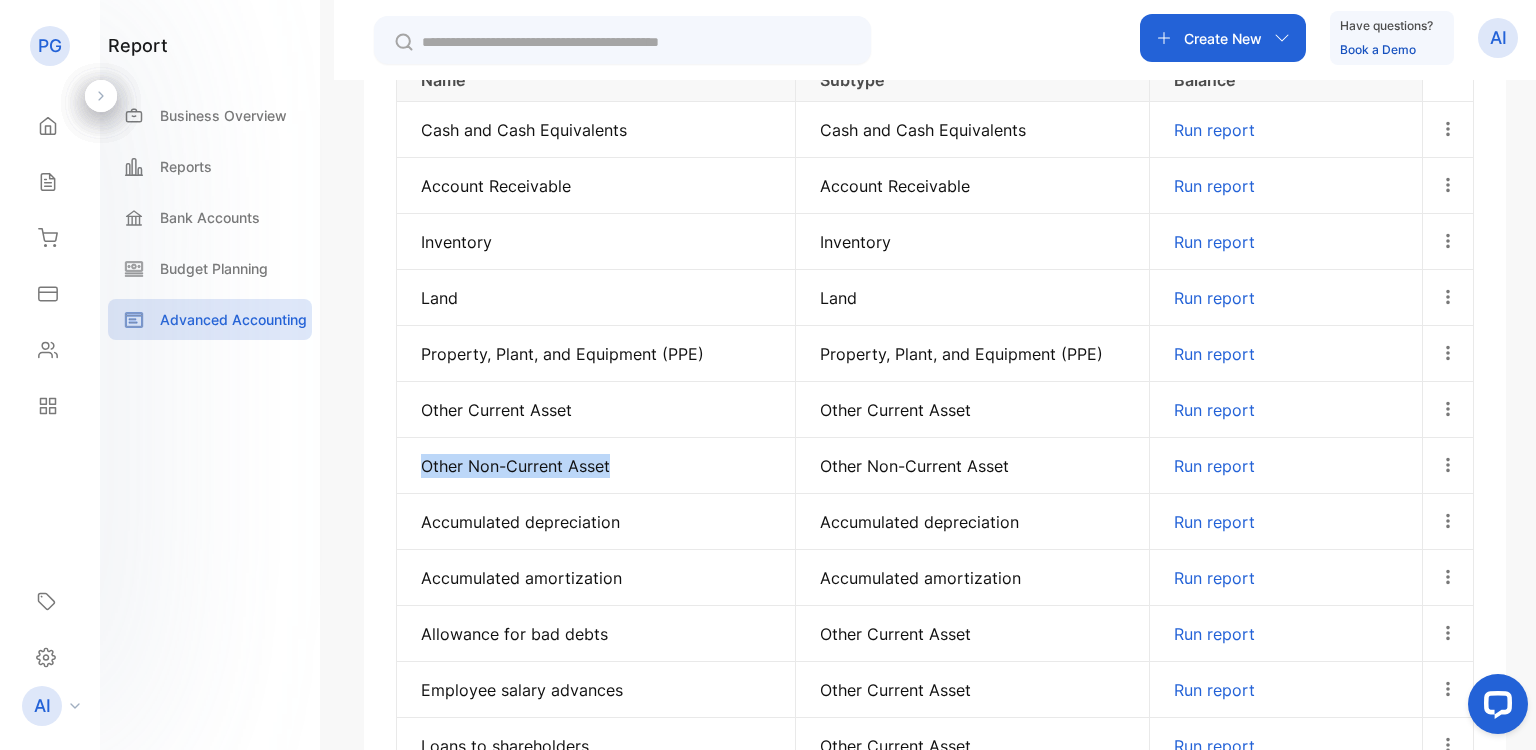 drag, startPoint x: 448, startPoint y: 456, endPoint x: 631, endPoint y: 464, distance: 183.17477 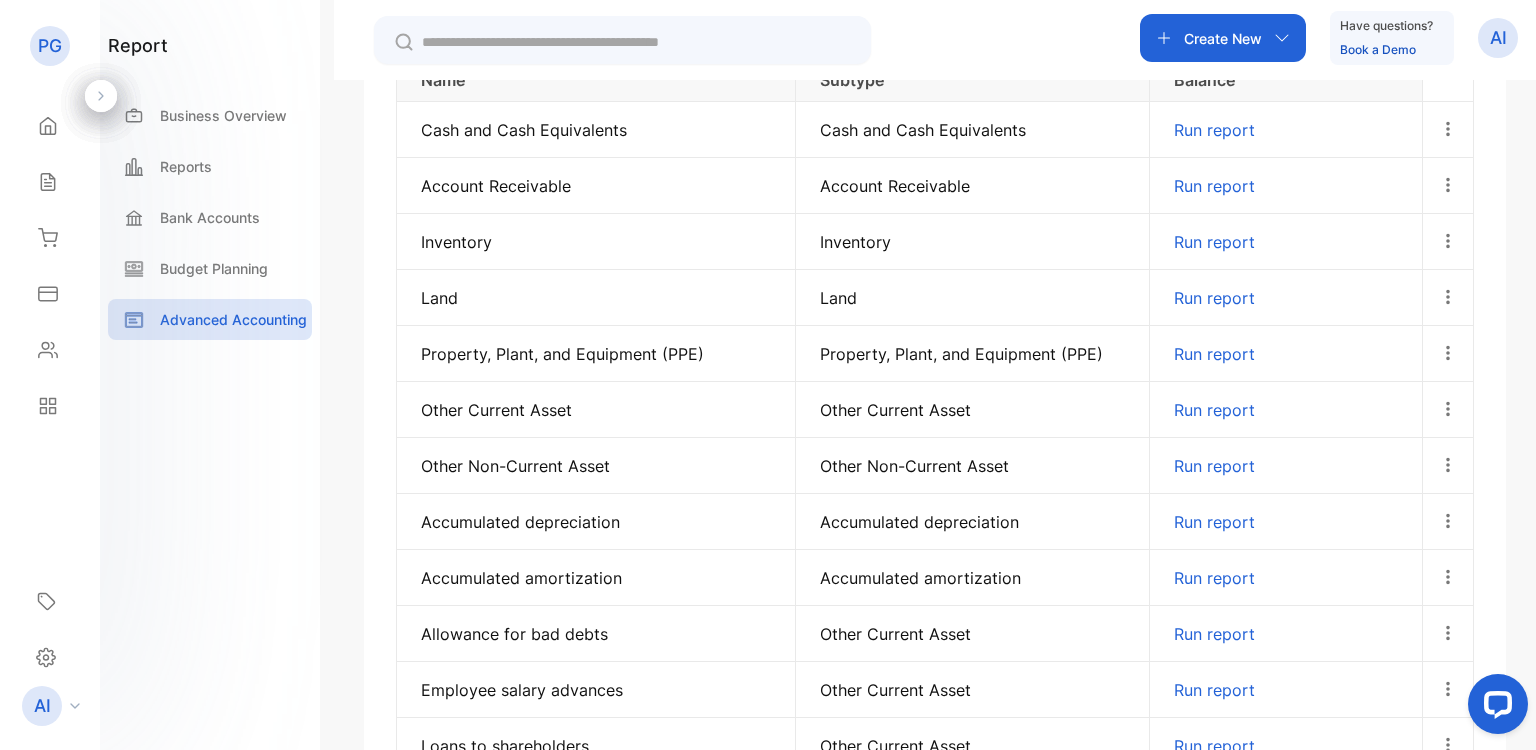 drag, startPoint x: 631, startPoint y: 464, endPoint x: 443, endPoint y: 515, distance: 194.79477 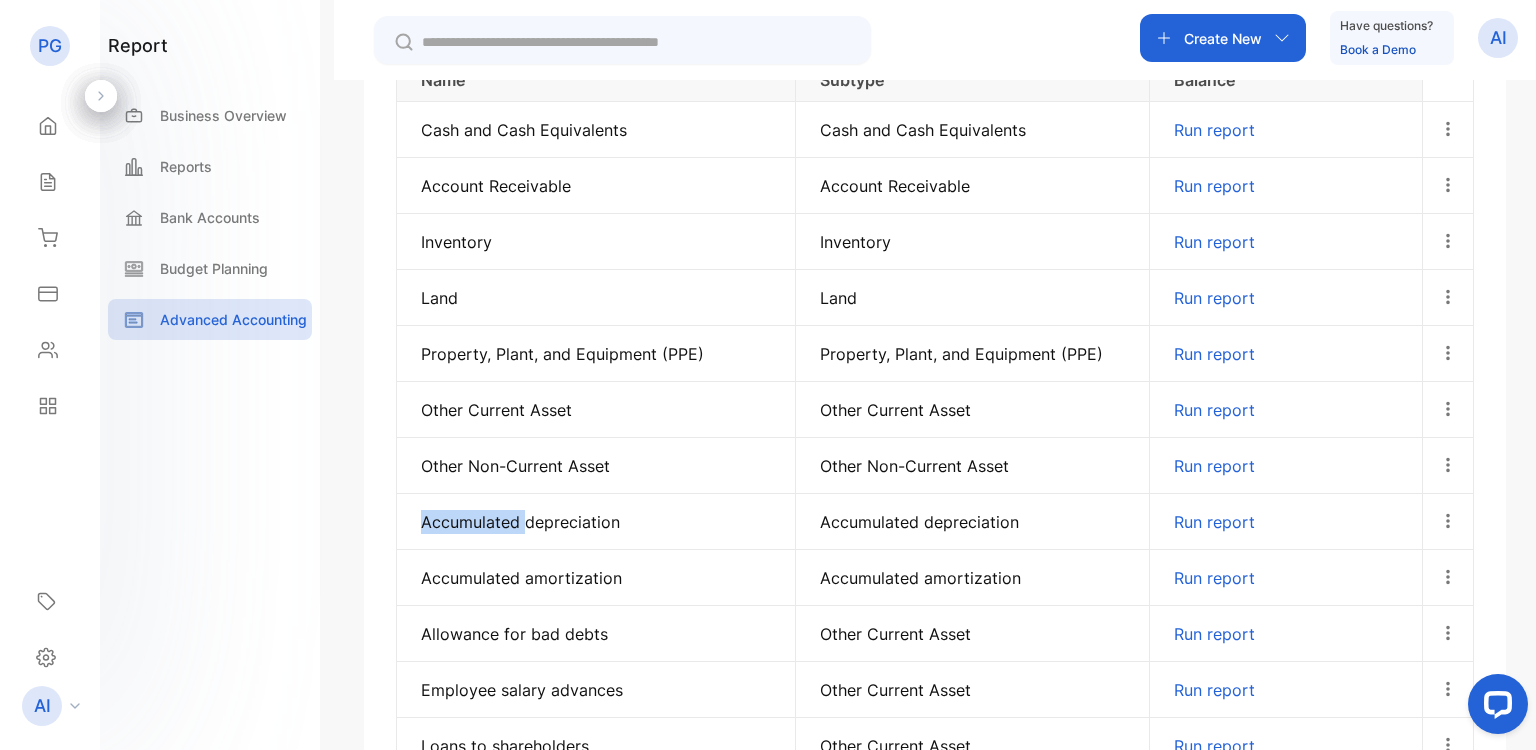click on "Accumulated depreciation" at bounding box center (596, 522) 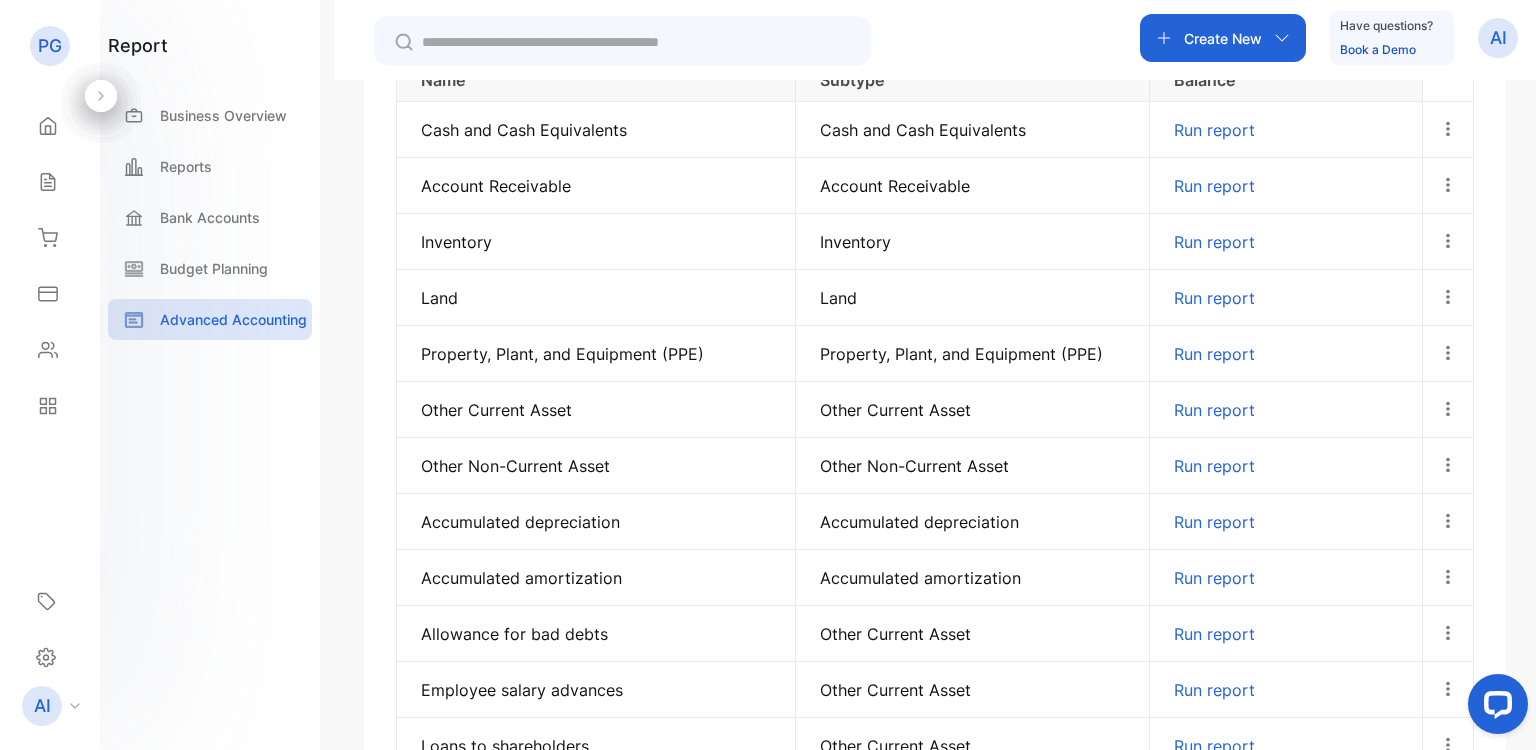 click on "Charts of Accounts Organize finances, record transactions of every account and get a detailed tracking of your organization’s financial situation and health. Asset 15 Equity 6 Liabilities 6 Income 5 Expenses 19 Add Account Name Subtype Balance Cash and Cash Equivalents Cash and Cash Equivalents Run report   Account Receivable Account Receivable Run report   Inventory Inventory Run report   Land Land Run report   Property, Plant, and Equipment (PPE) Property, Plant, and Equipment (PPE) Run report   Other Current Asset Other Current Asset Run report   Other Non-Current Asset Other Non-Current Asset Run report   Accumulated depreciation Accumulated depreciation Run report   Accumulated amortization Accumulated amortization Run report   Allowance for bad debts Other Current Asset Run report   Employee salary advances Other Current Asset Run report   Loans to shareholders Other Current Asset Run report   Advanced firm costs Other Current Asset Run report   Advanced client costs Other Current Asset Run report" at bounding box center (935, 375) 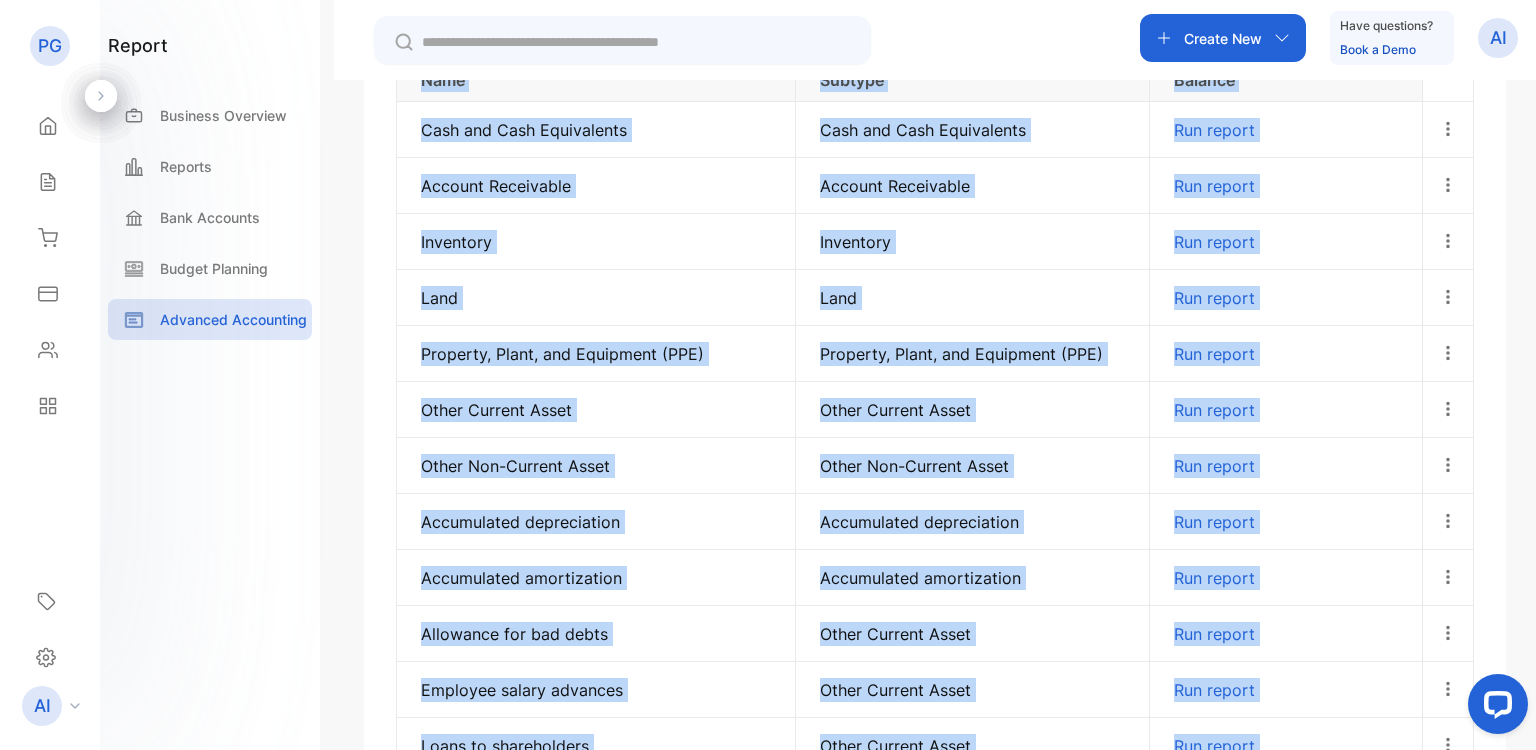 drag, startPoint x: 2987, startPoint y: 1299, endPoint x: 1535, endPoint y: 671, distance: 1581.9886 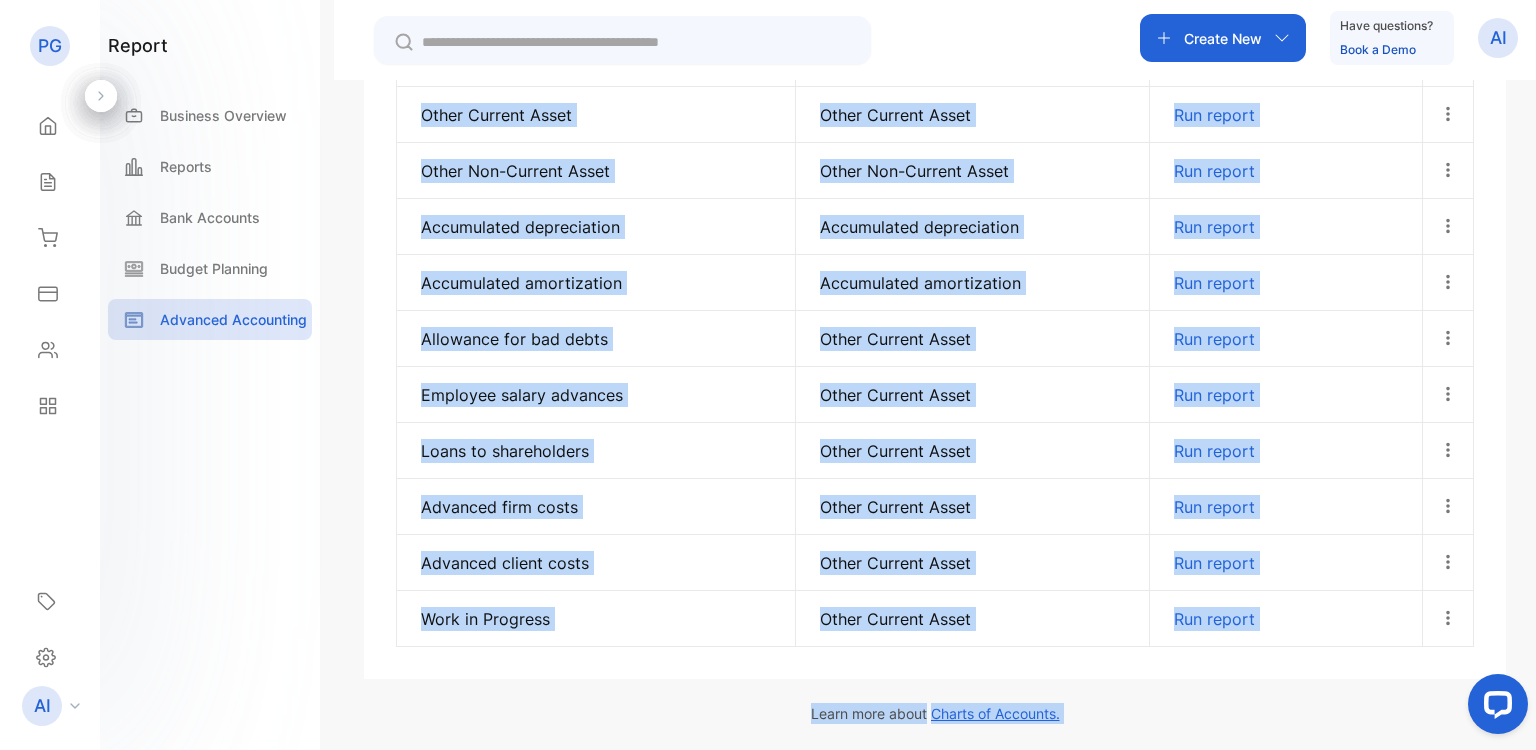 scroll, scrollTop: 788, scrollLeft: 0, axis: vertical 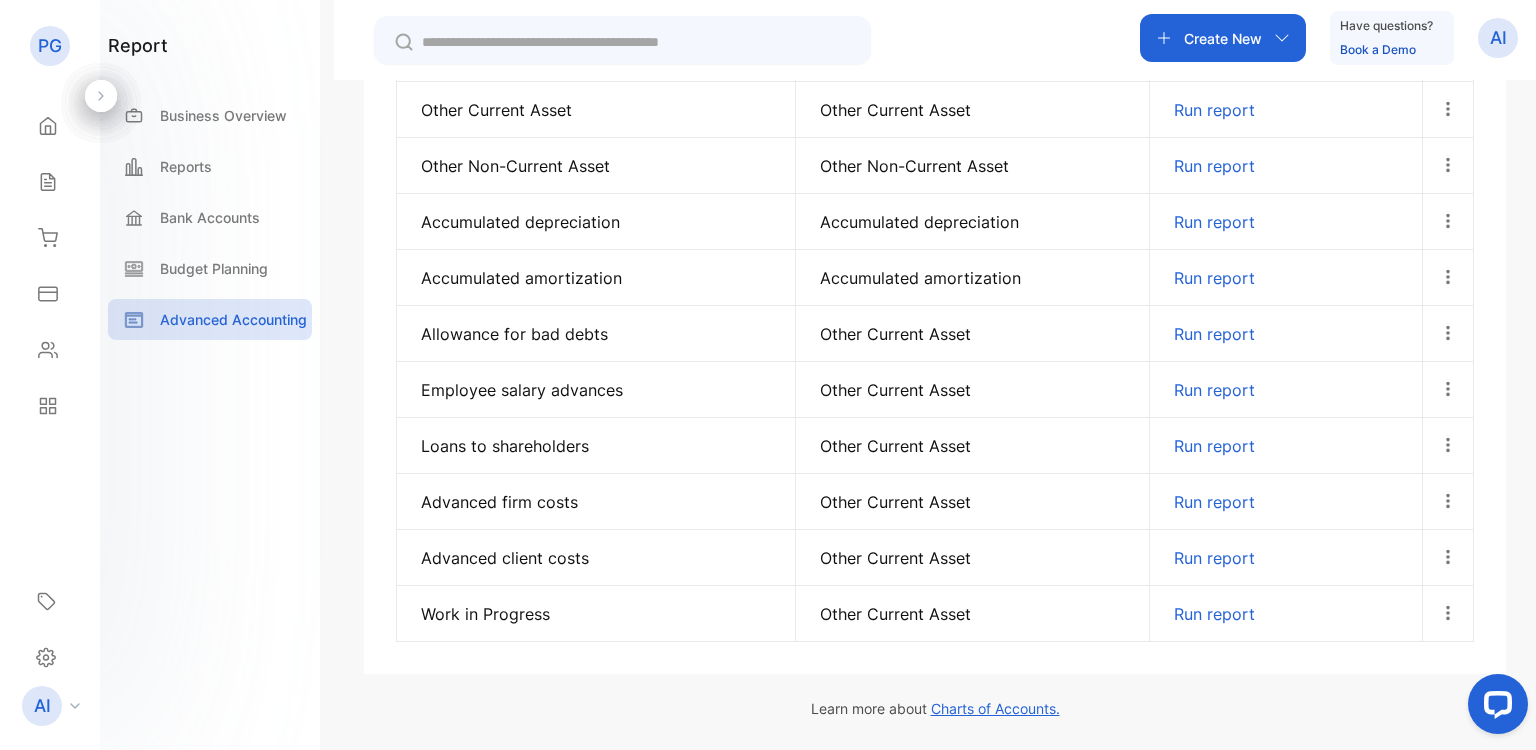 click on "Employee salary advances" at bounding box center [596, 390] 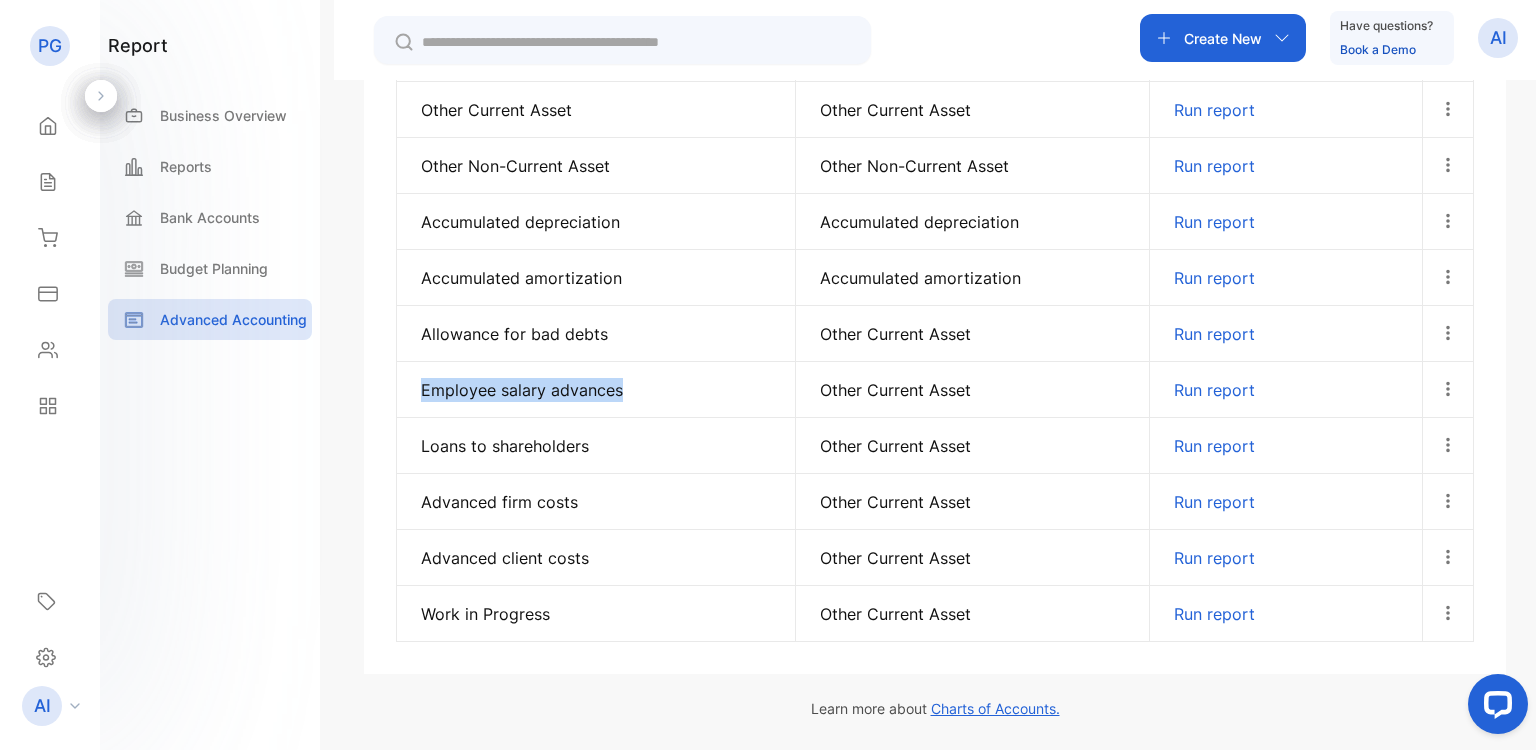 drag, startPoint x: 459, startPoint y: 370, endPoint x: 612, endPoint y: 373, distance: 153.0294 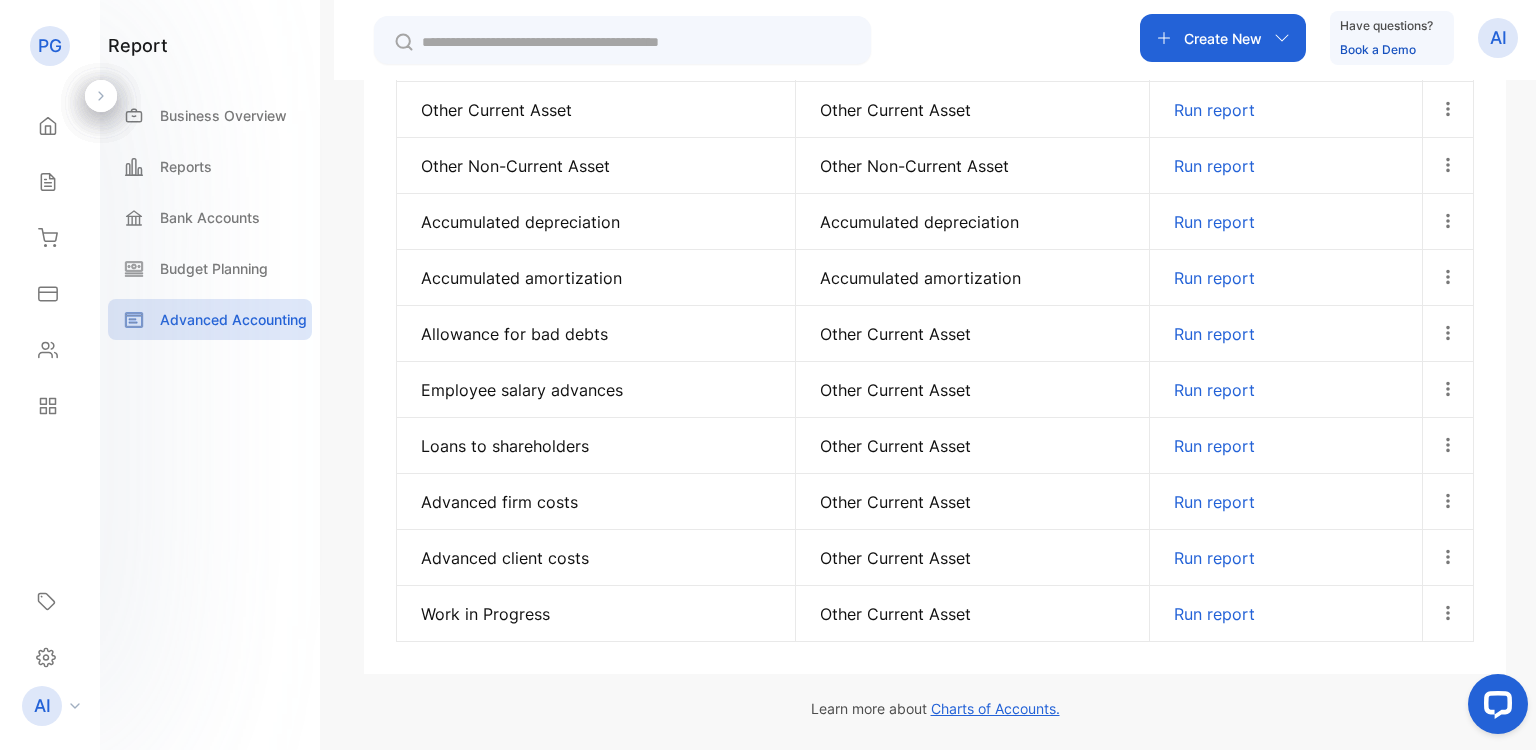 drag, startPoint x: 612, startPoint y: 373, endPoint x: 448, endPoint y: 436, distance: 175.68437 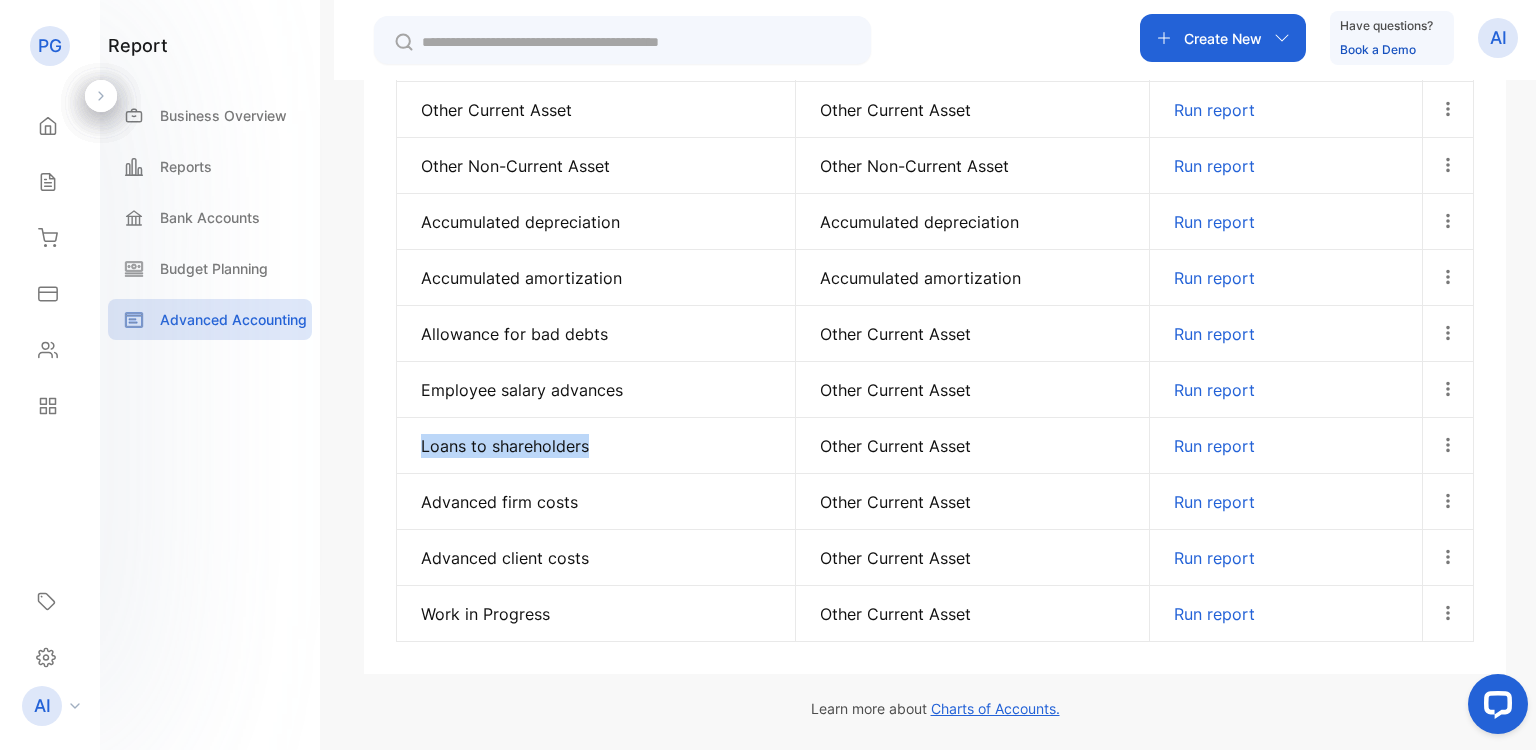 drag, startPoint x: 448, startPoint y: 436, endPoint x: 569, endPoint y: 441, distance: 121.103264 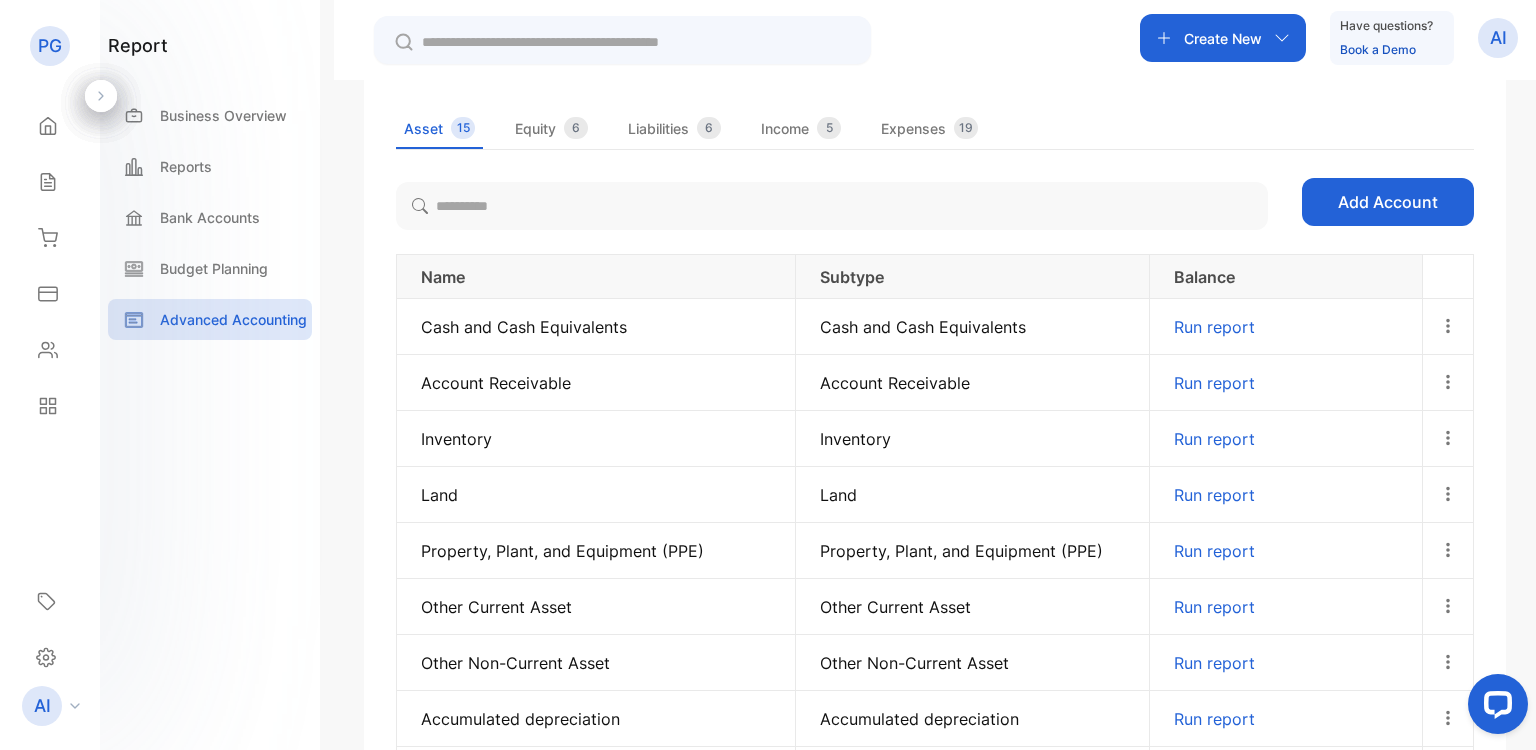scroll, scrollTop: 288, scrollLeft: 0, axis: vertical 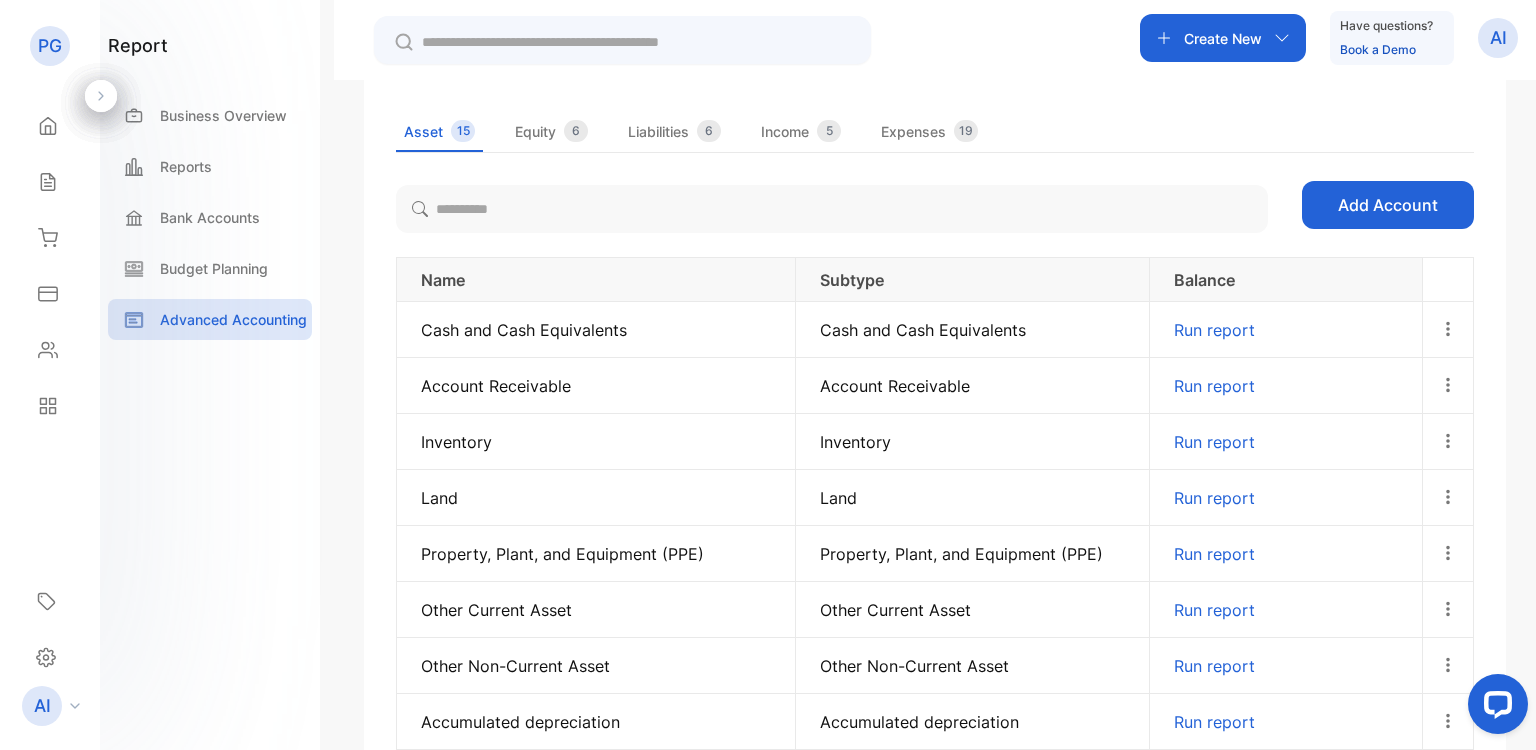 click on "Equity" at bounding box center (535, 131) 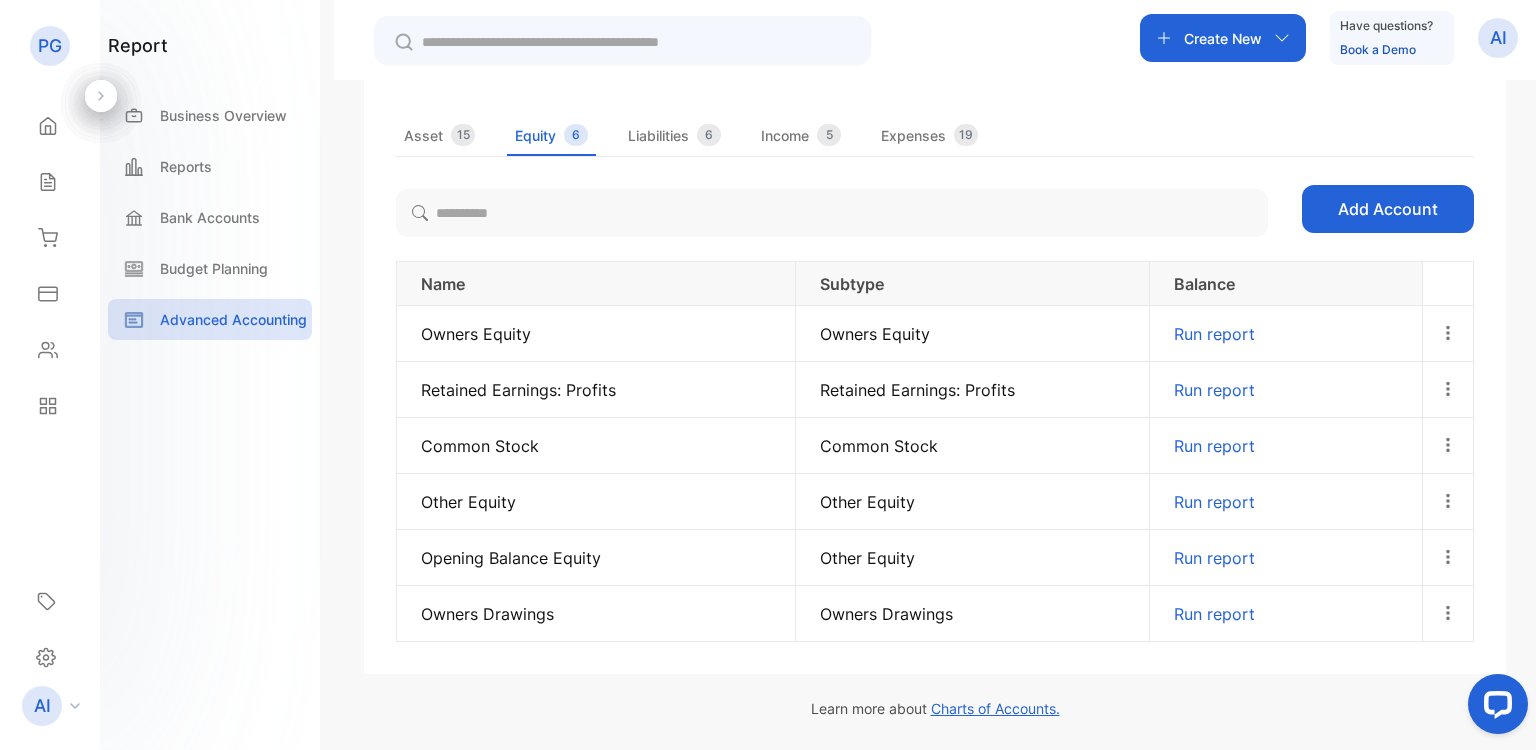 click on "Liabilities" at bounding box center [658, 135] 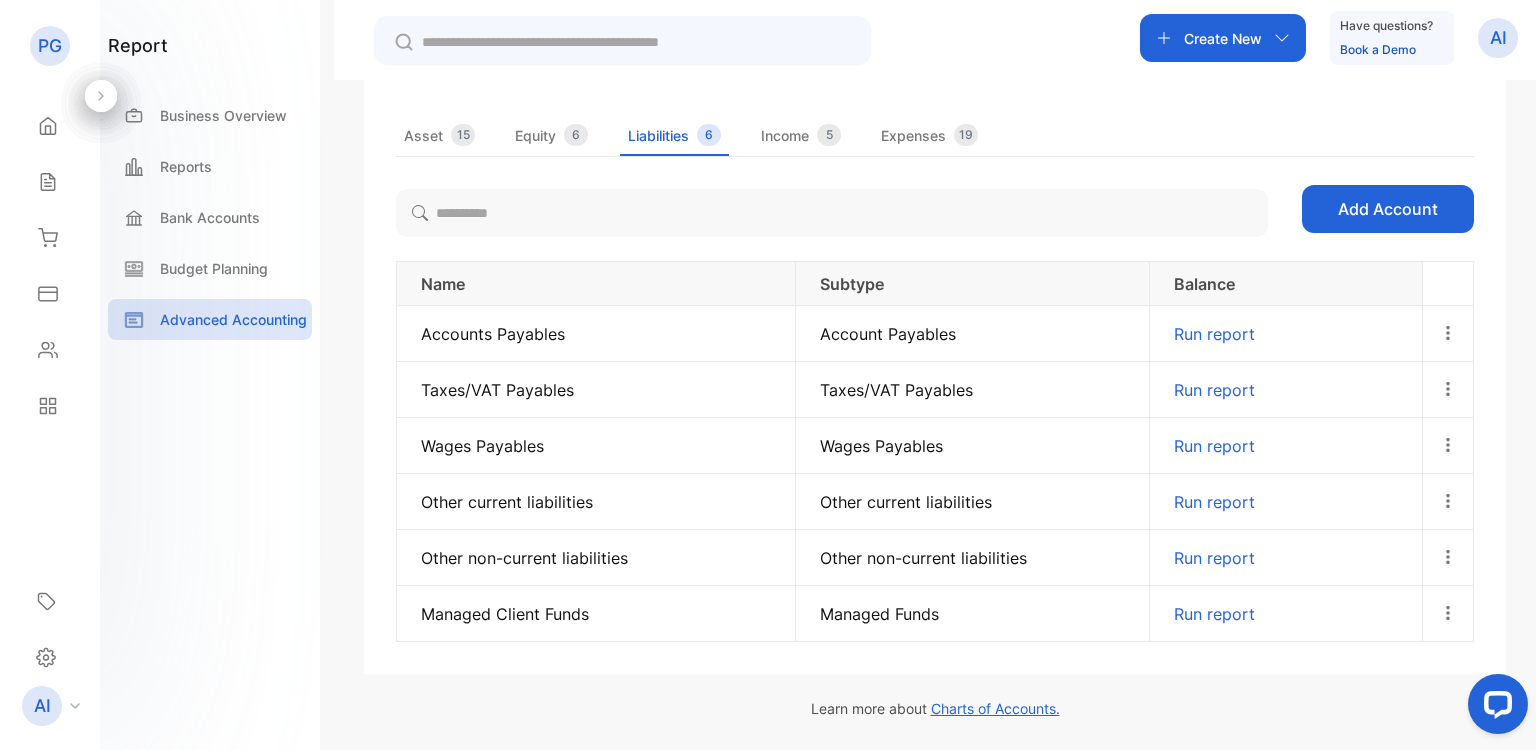 type 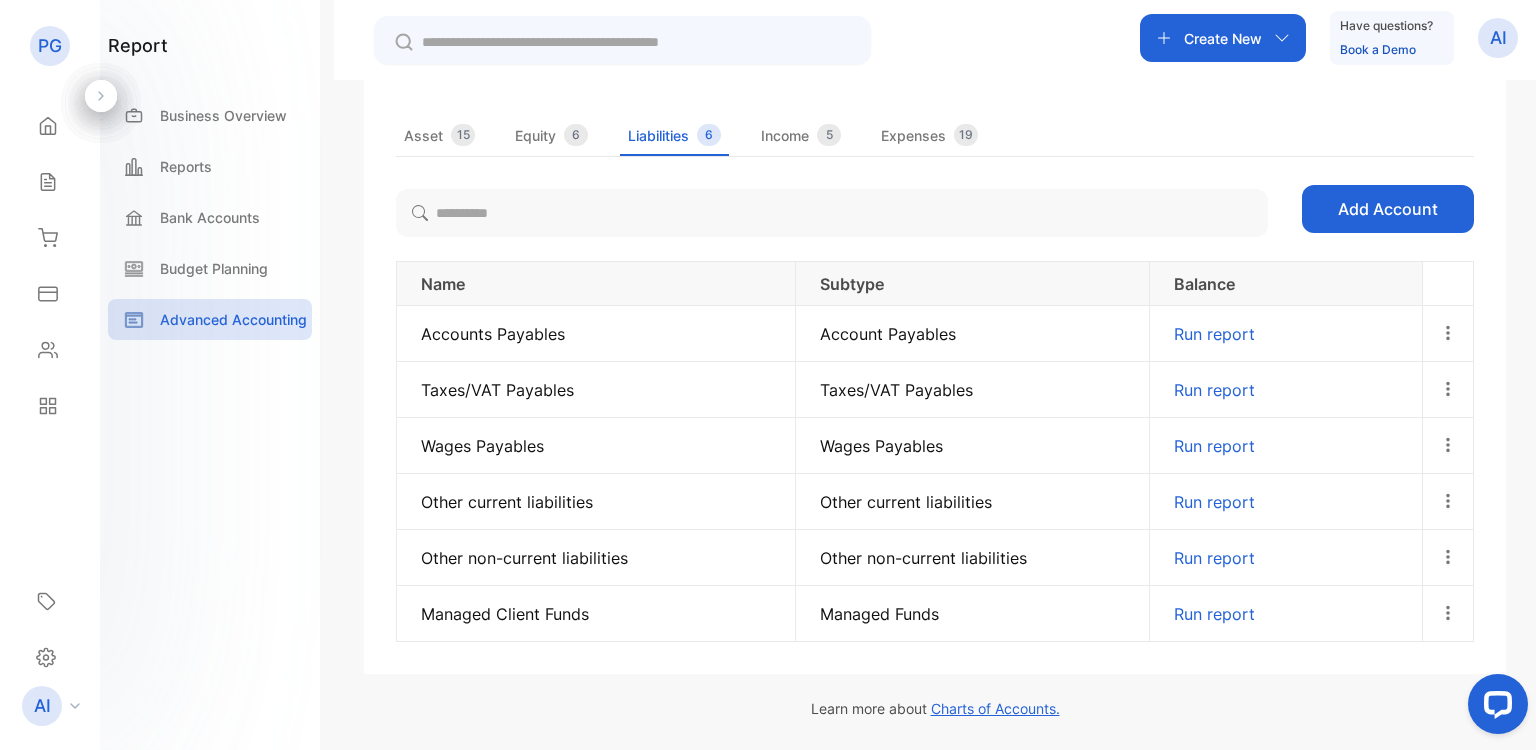 scroll, scrollTop: 0, scrollLeft: 0, axis: both 